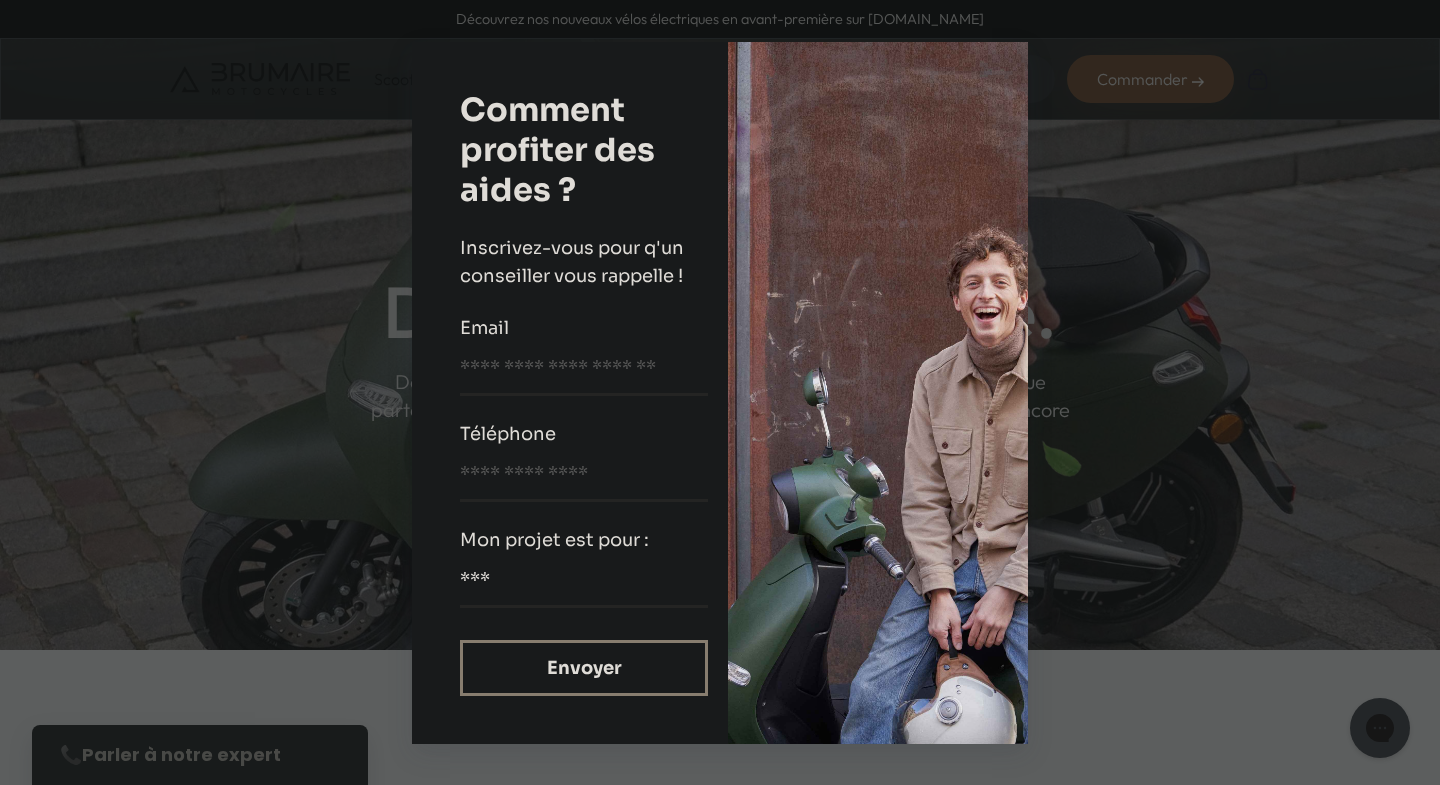 scroll, scrollTop: 0, scrollLeft: 0, axis: both 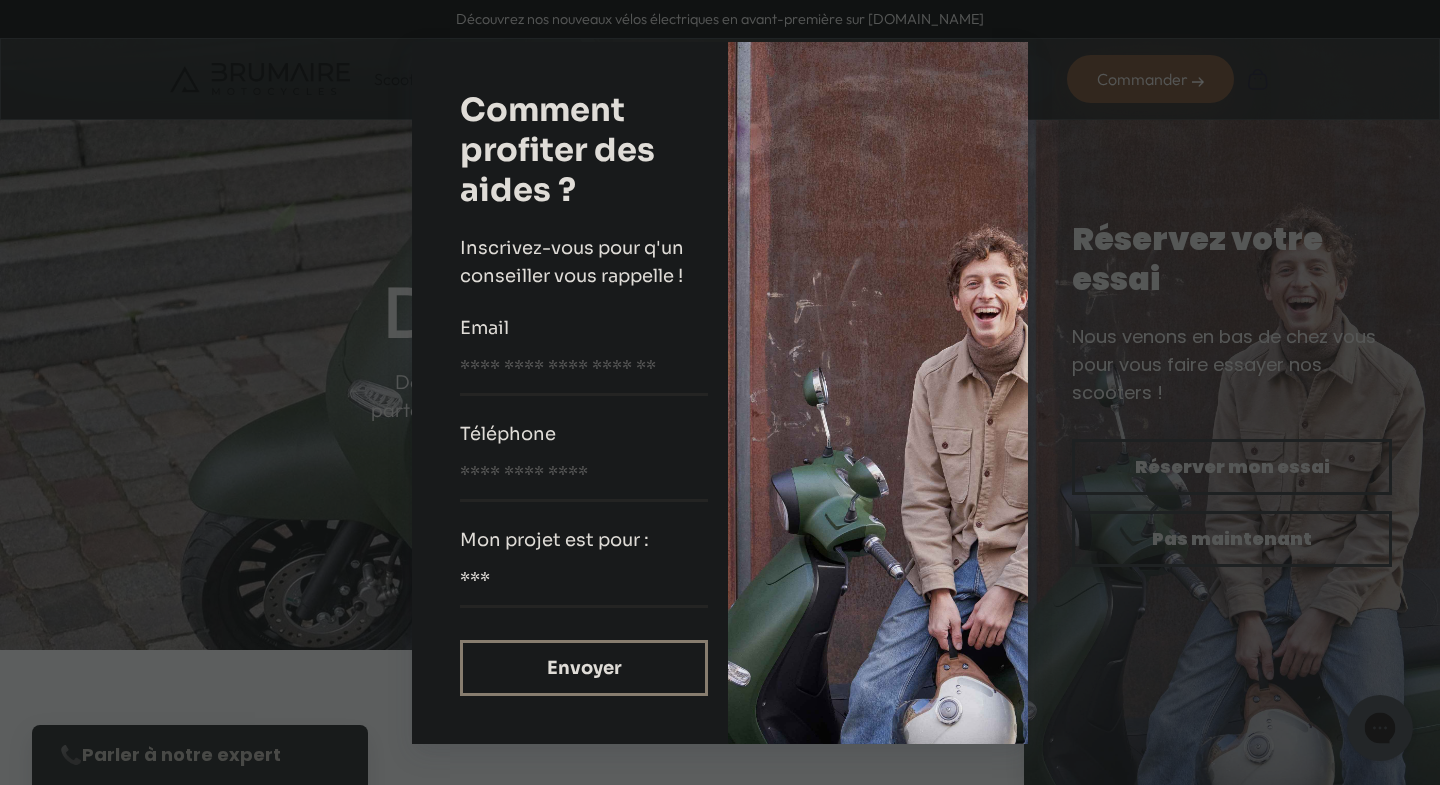click 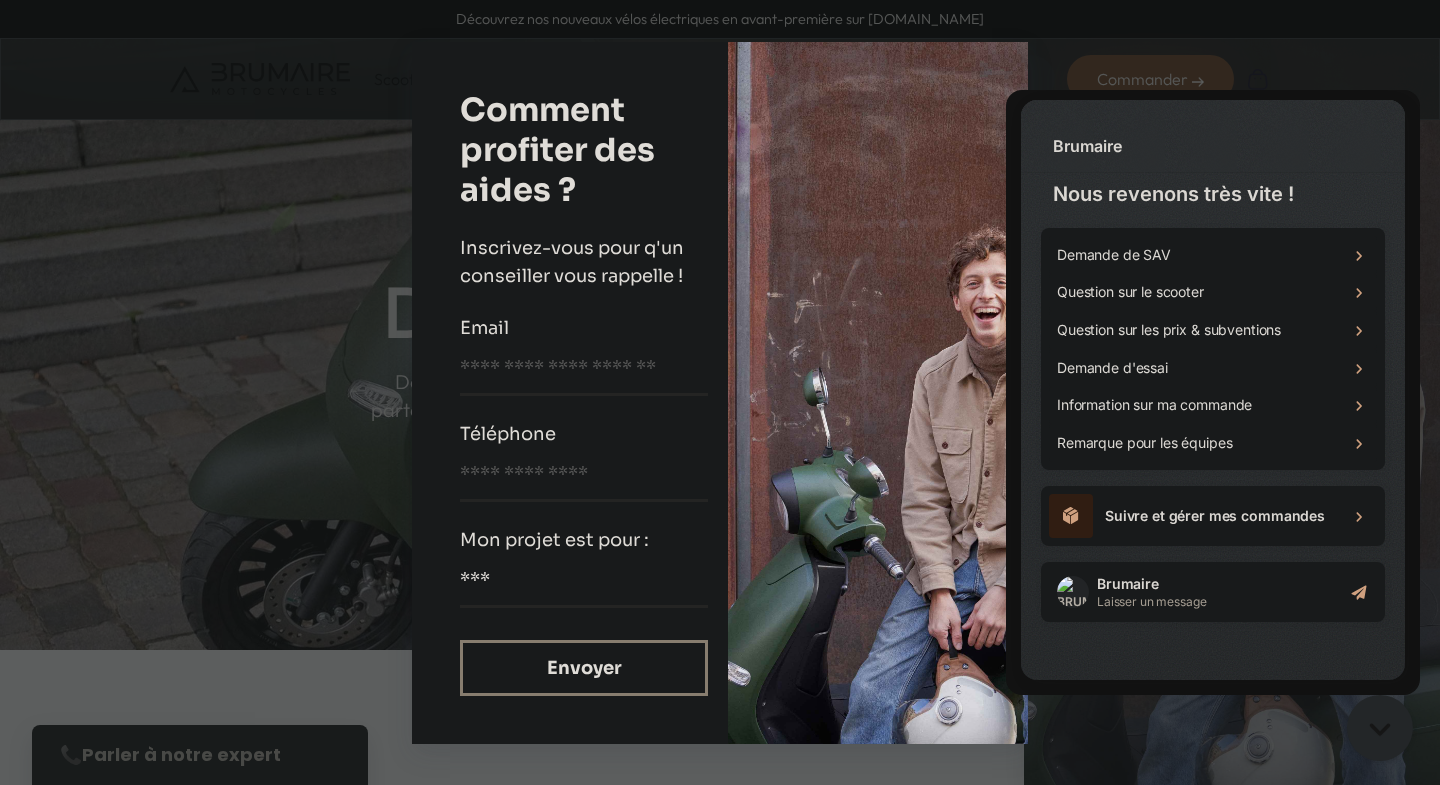 scroll, scrollTop: 0, scrollLeft: 0, axis: both 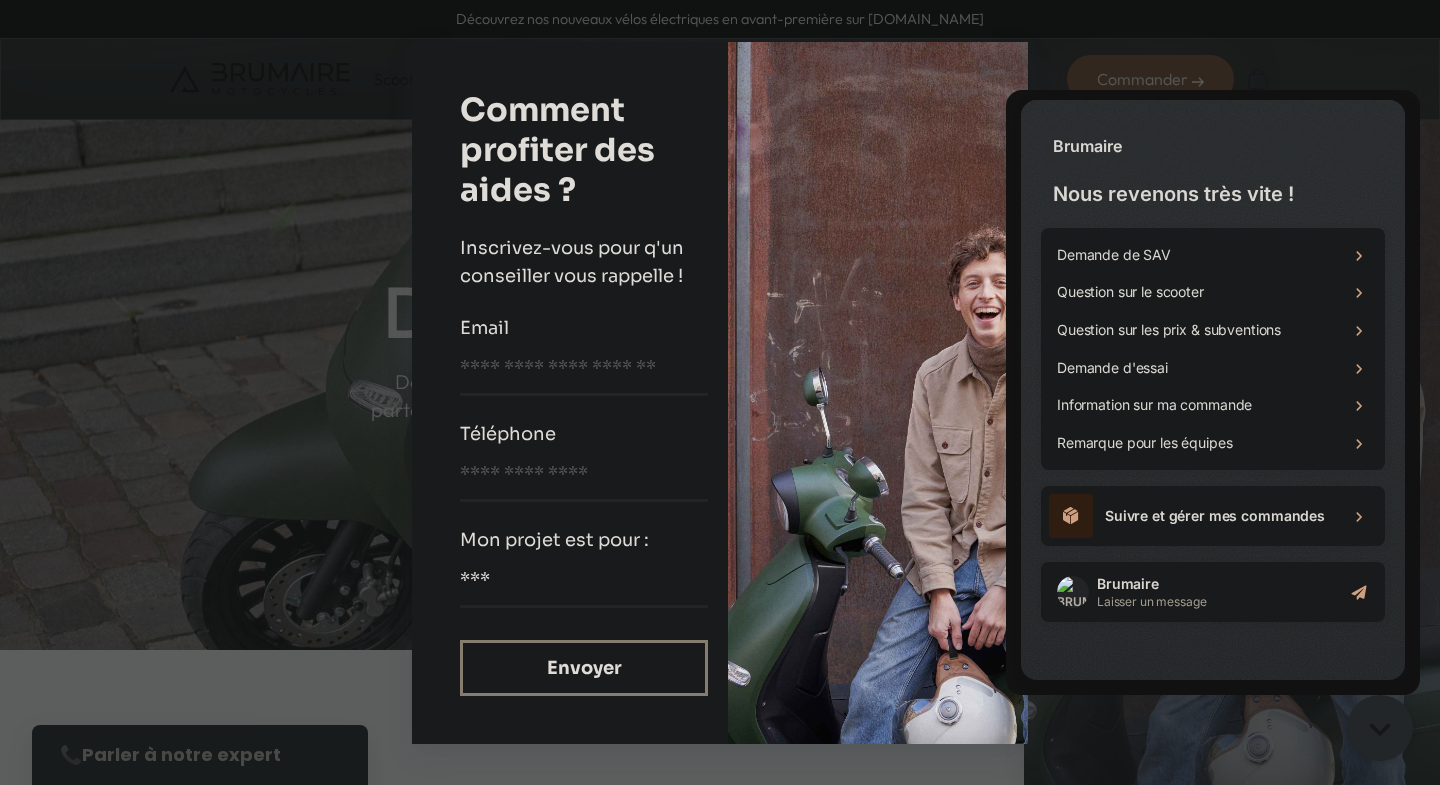 click 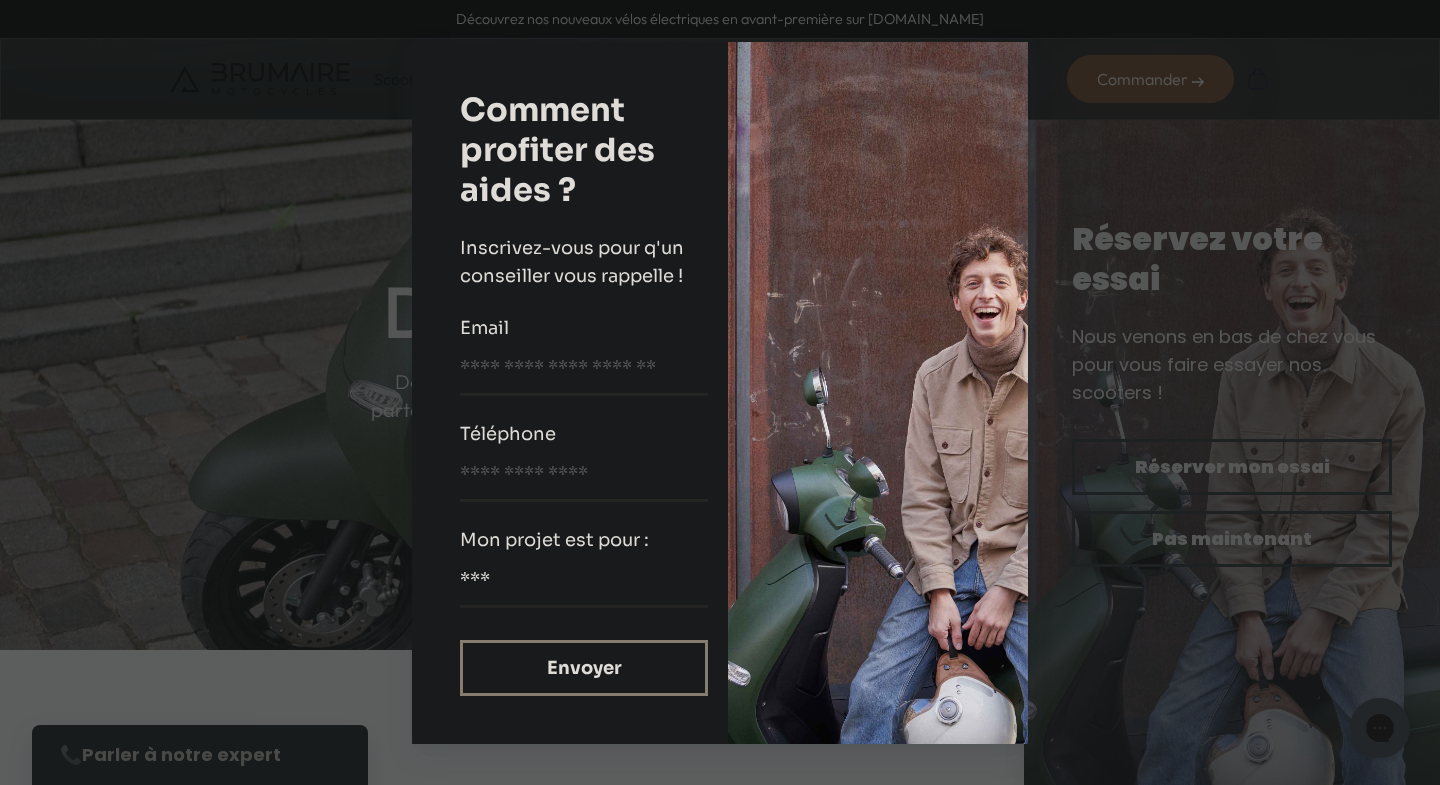 click on "**********" at bounding box center (720, 392) 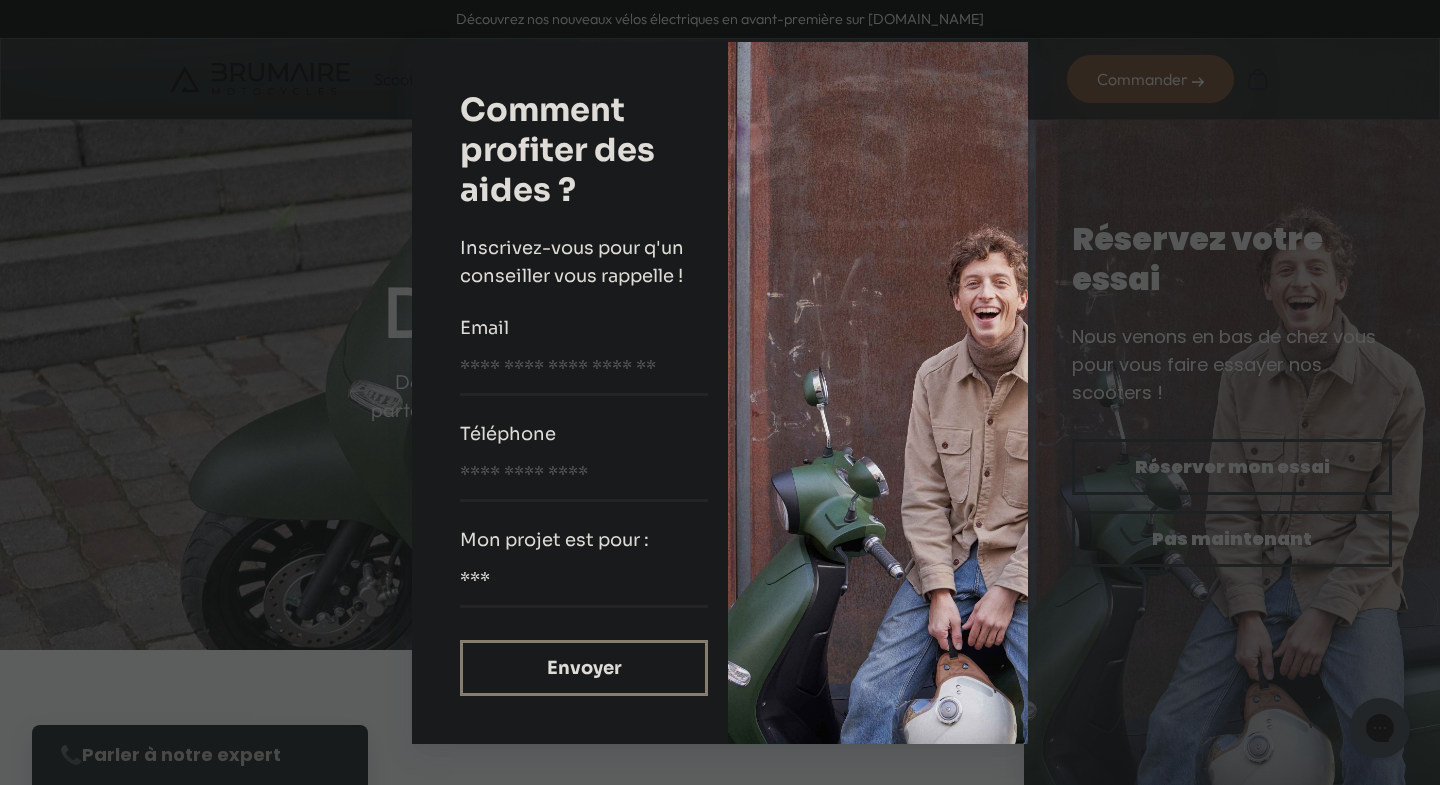 click at bounding box center [878, 393] 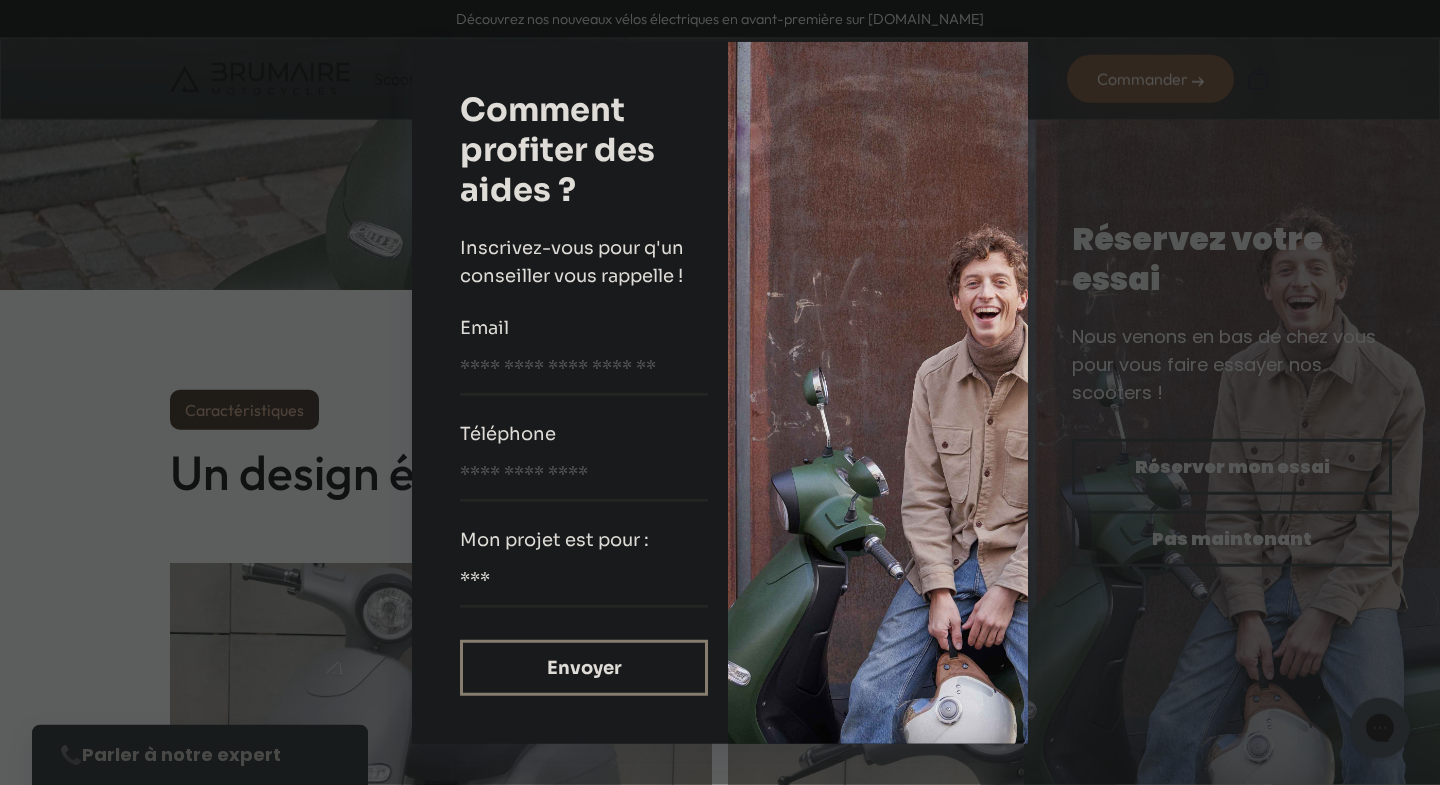 scroll, scrollTop: 0, scrollLeft: 0, axis: both 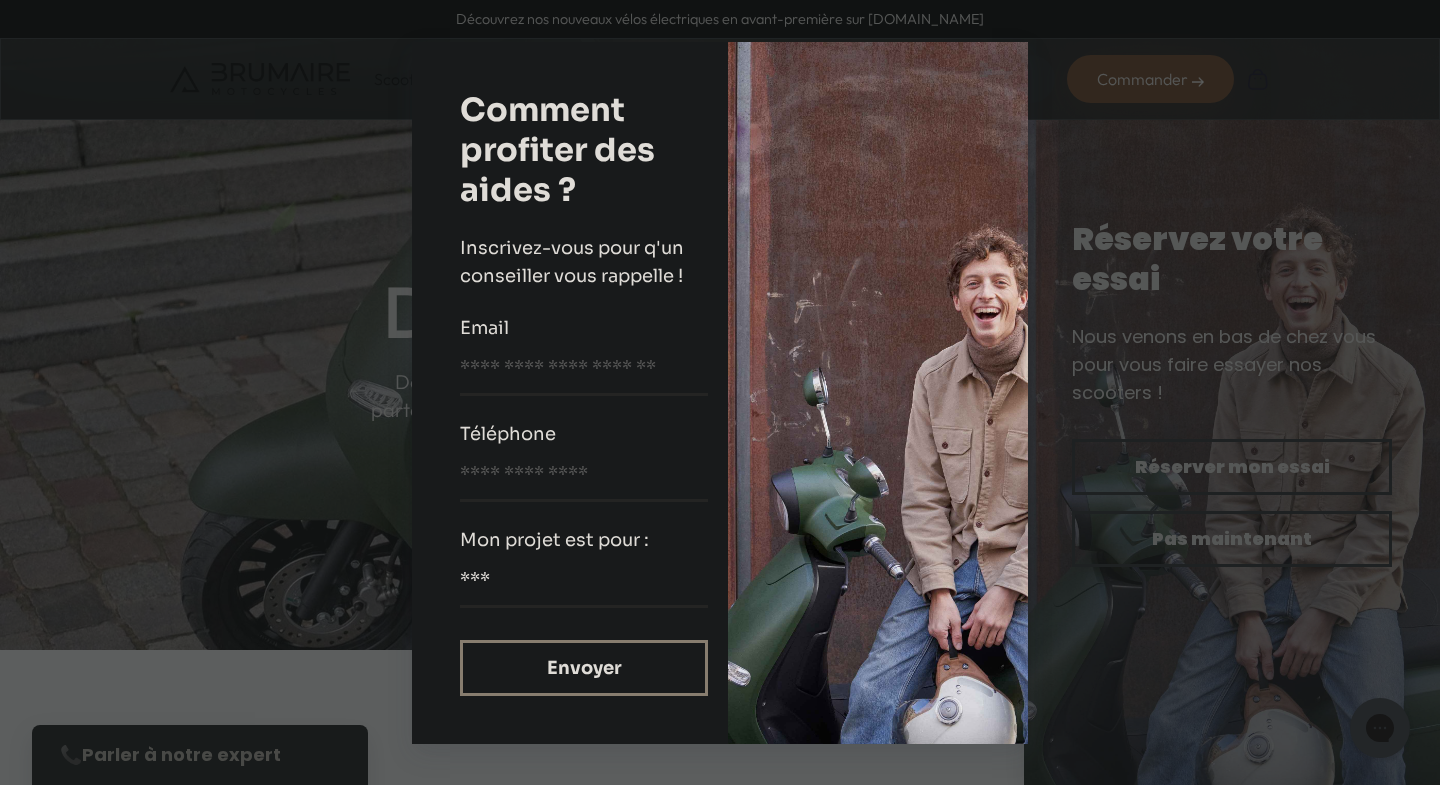 click on "**********" at bounding box center [720, 393] 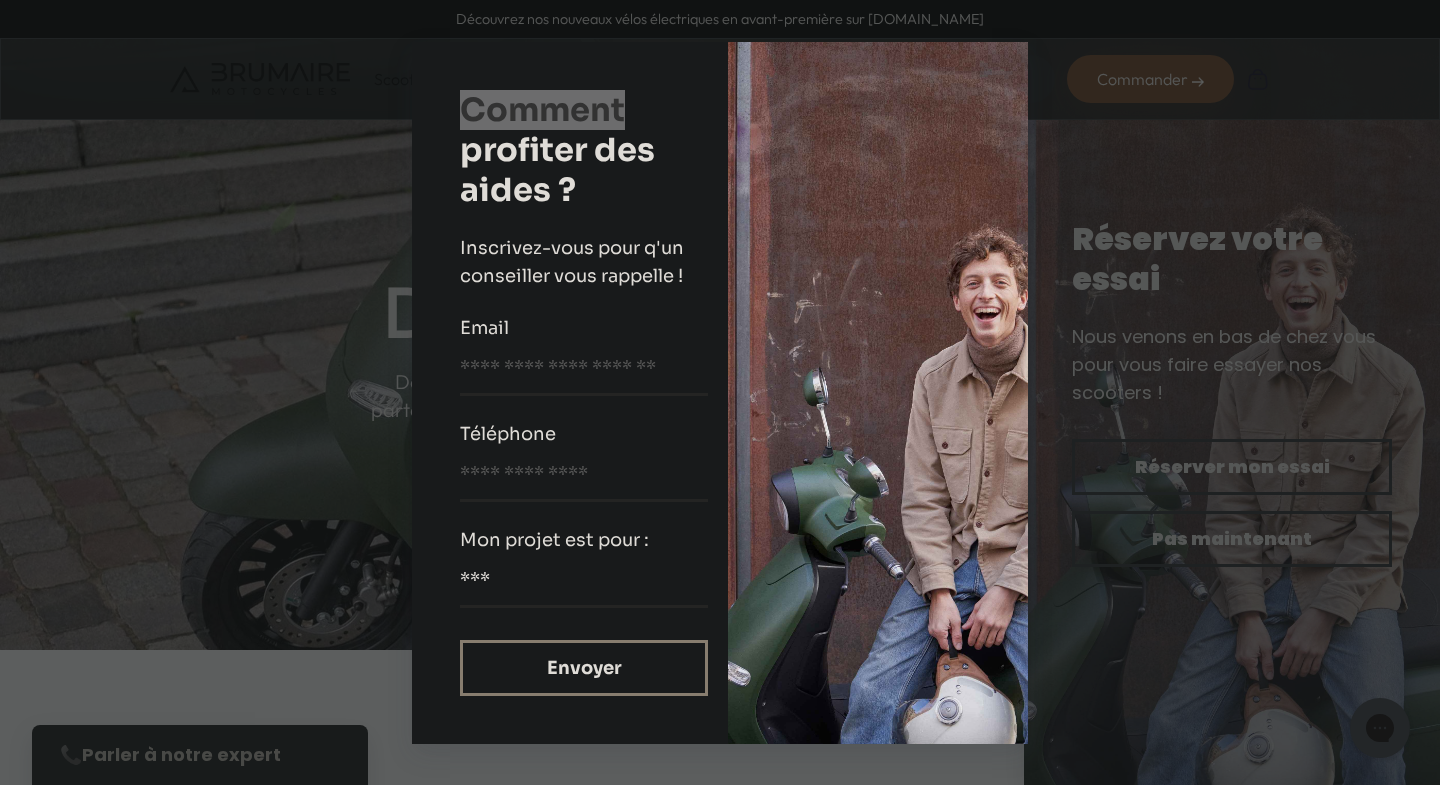 click on "**********" at bounding box center [720, 393] 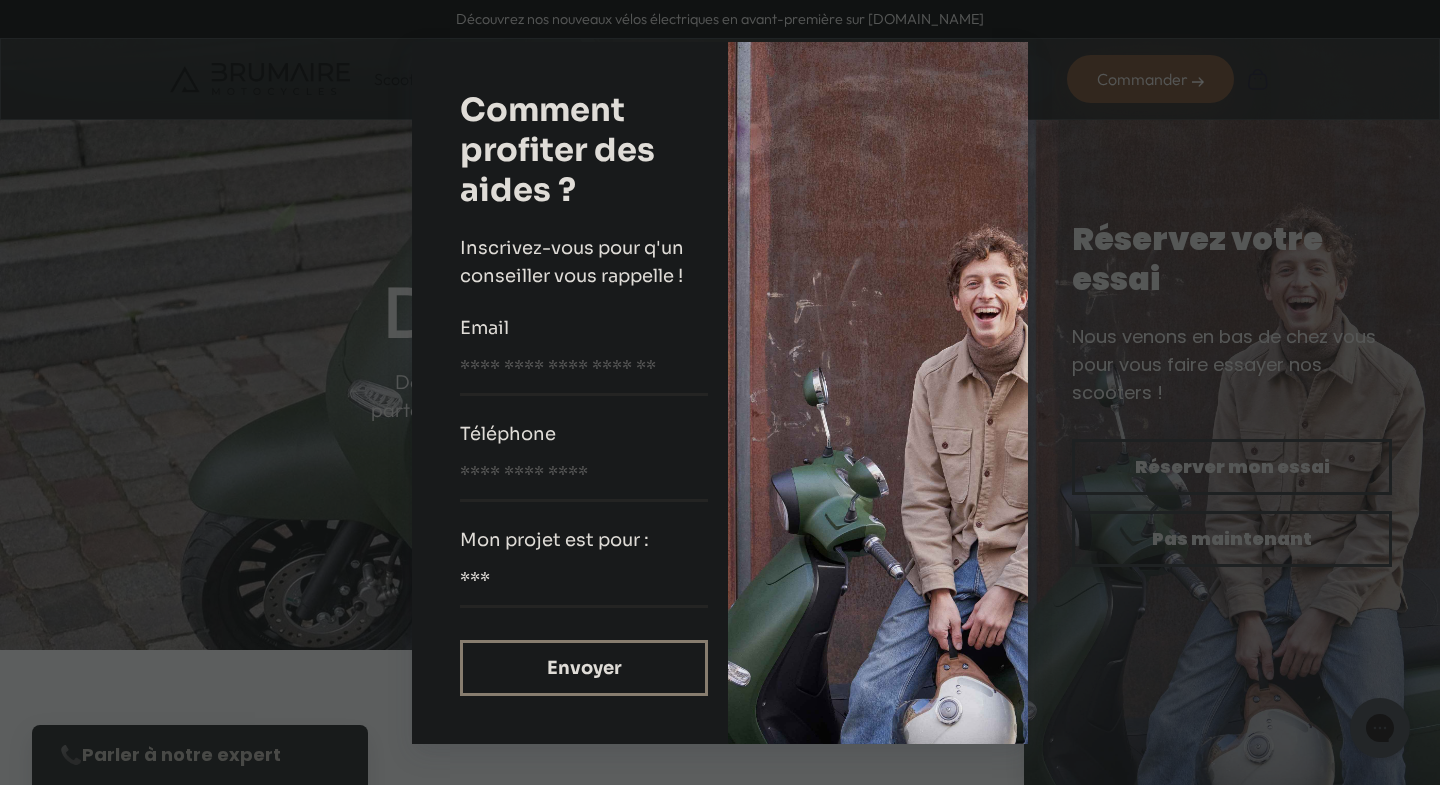 click on "**********" at bounding box center (720, 393) 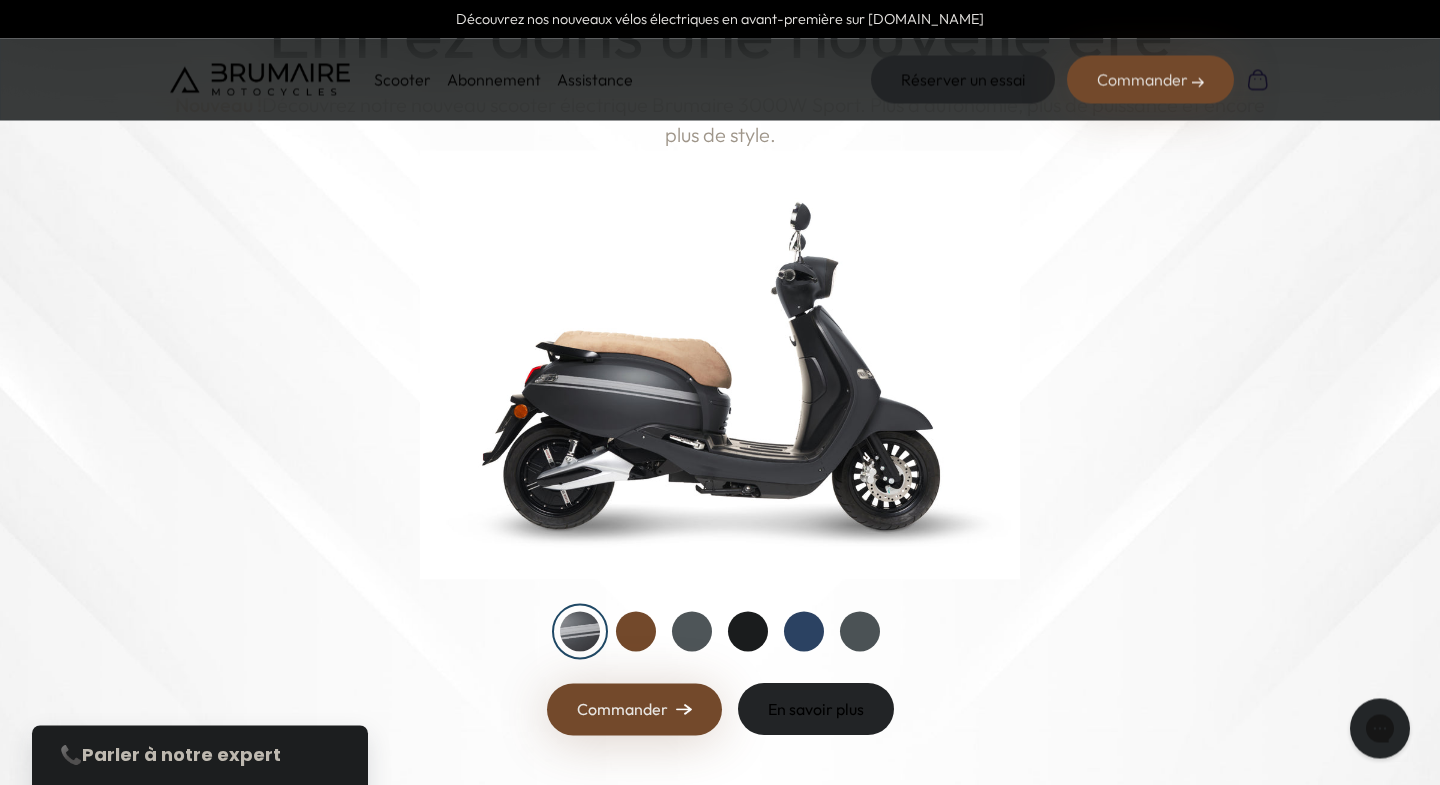 scroll, scrollTop: 276, scrollLeft: 0, axis: vertical 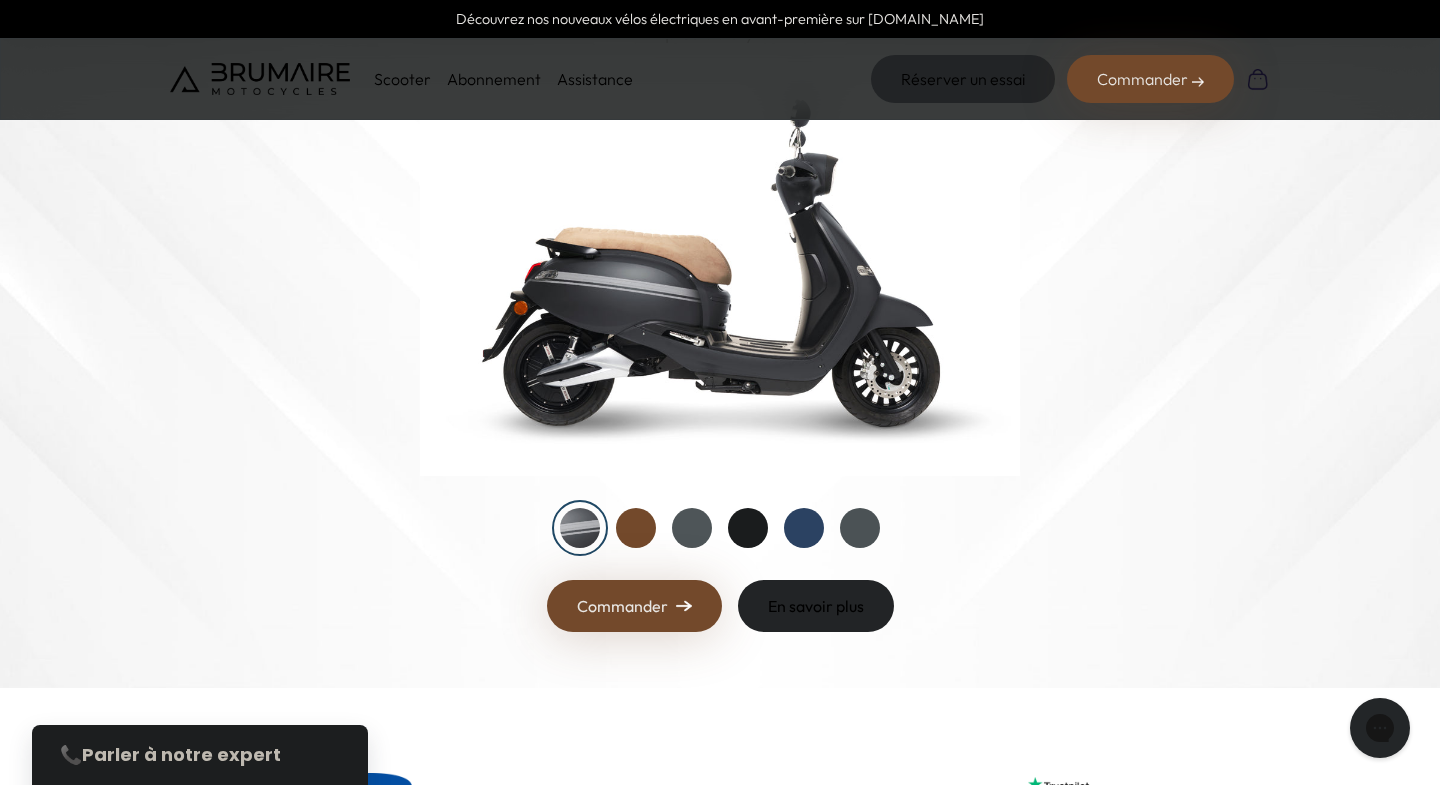 click at bounding box center (636, 528) 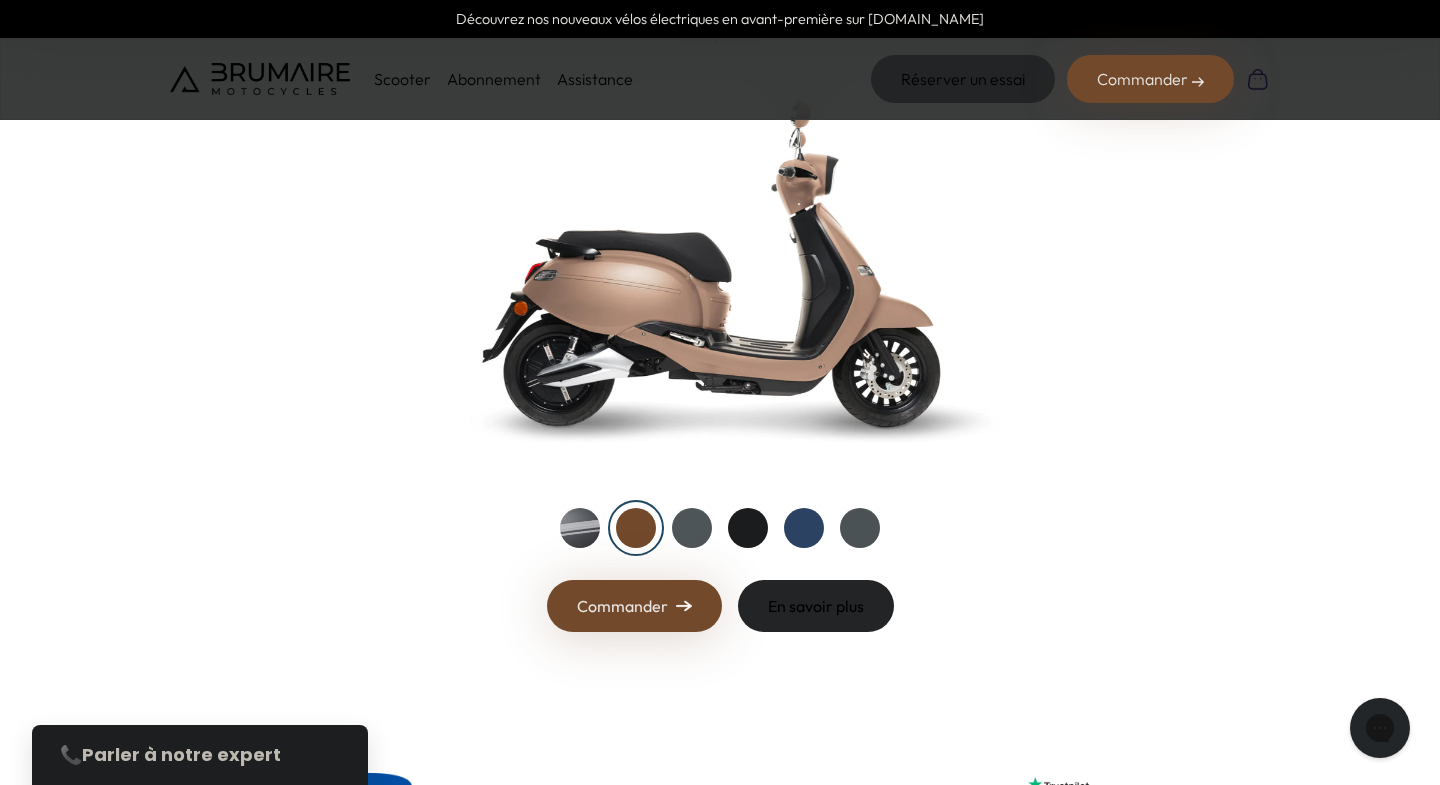 click at bounding box center (580, 528) 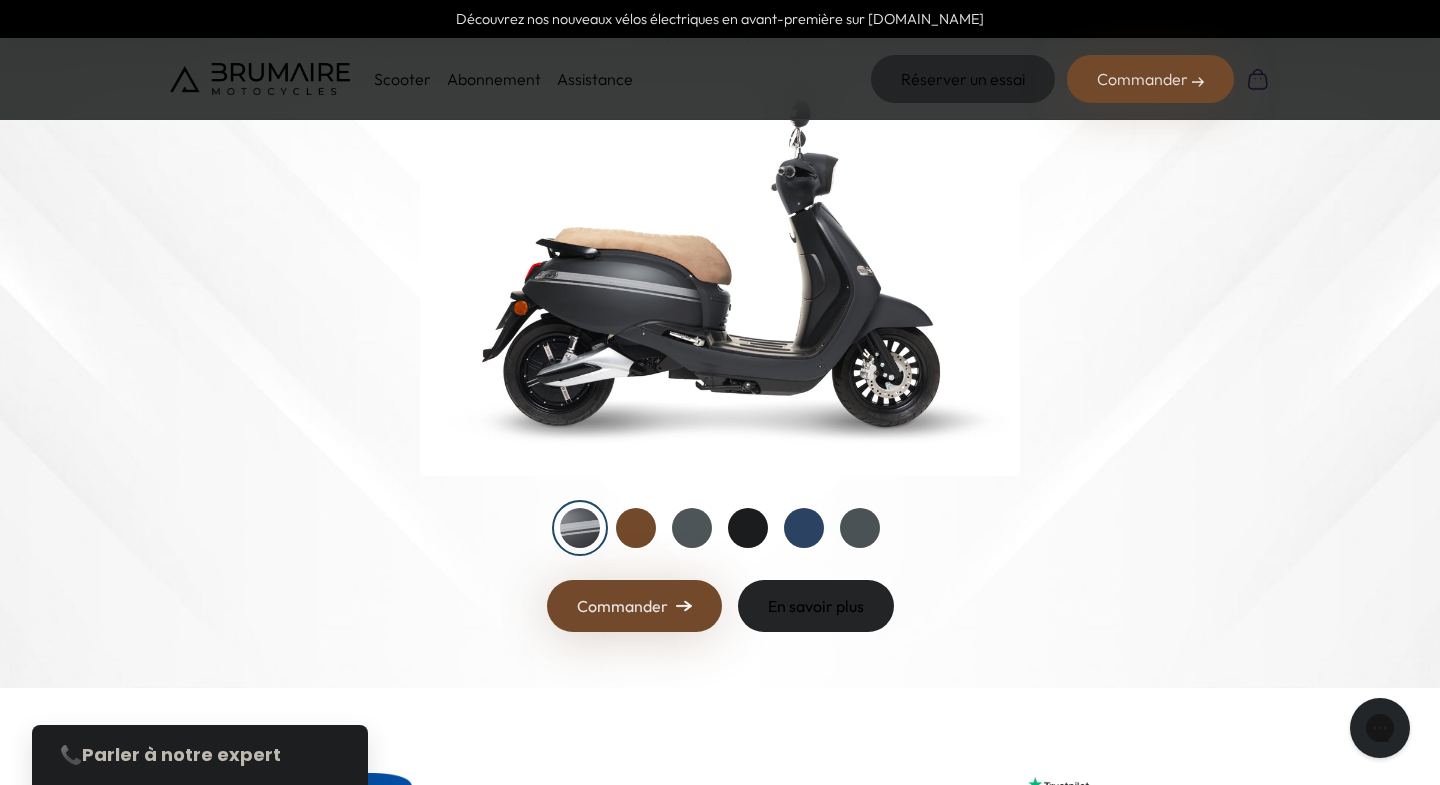 click at bounding box center [636, 528] 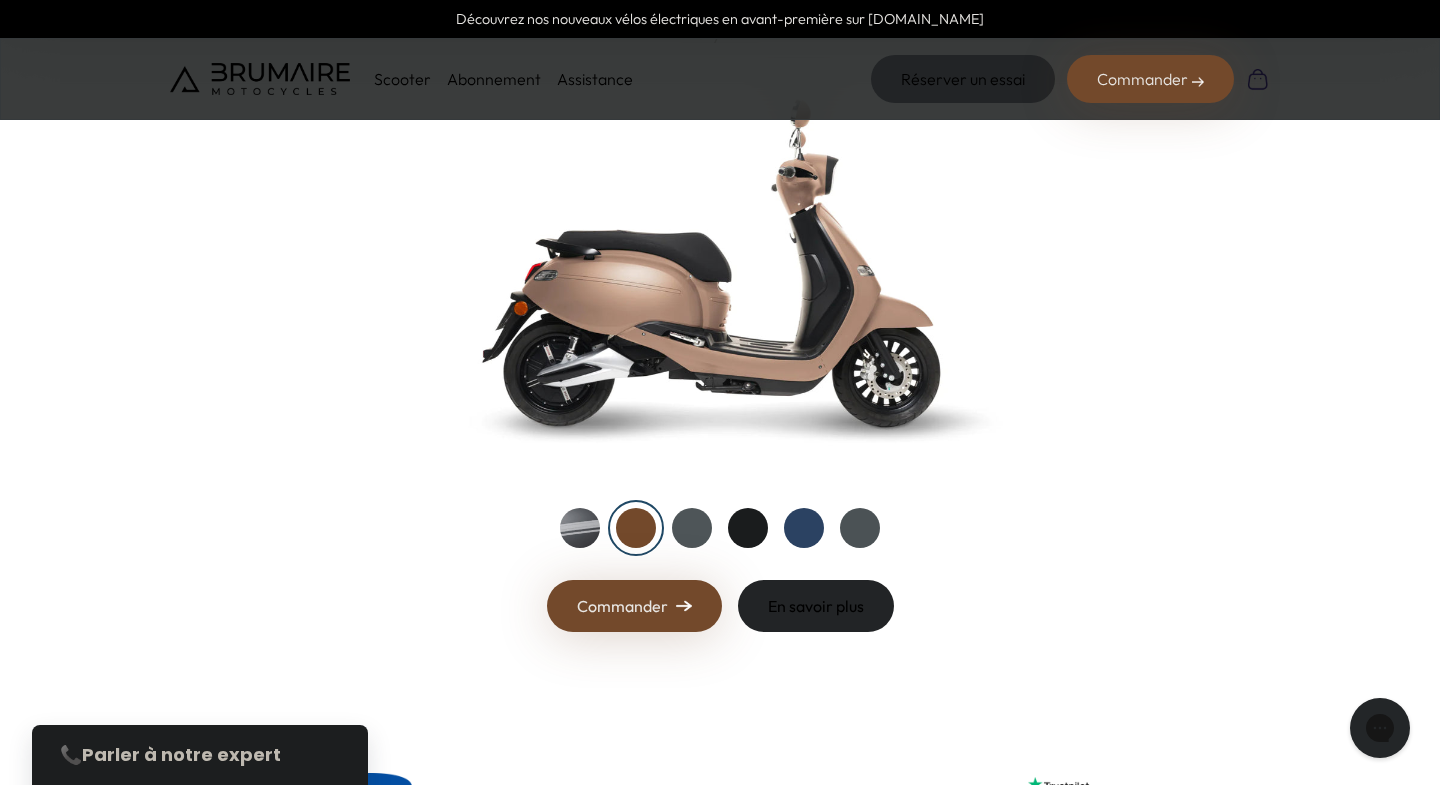 click at bounding box center [692, 528] 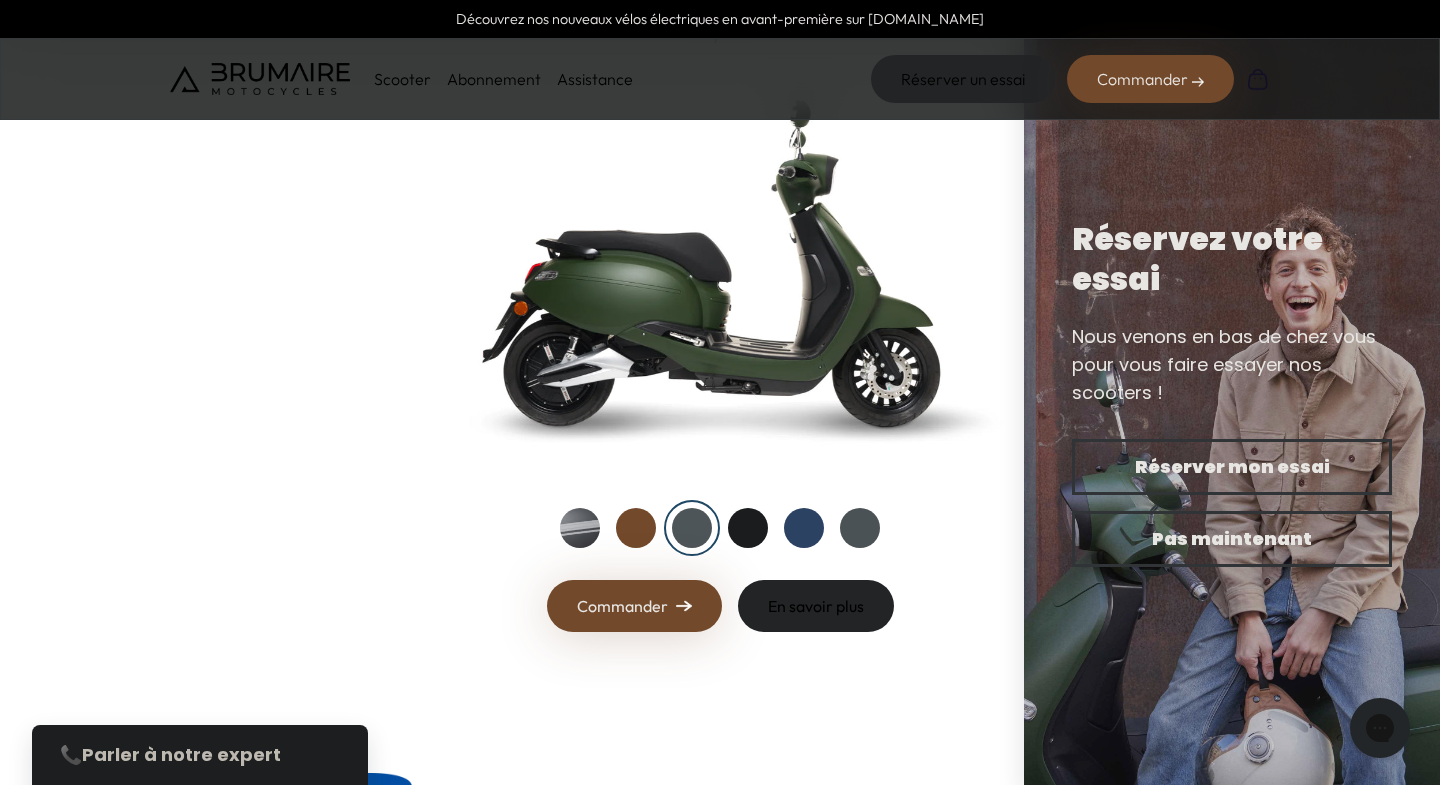 click at bounding box center [748, 528] 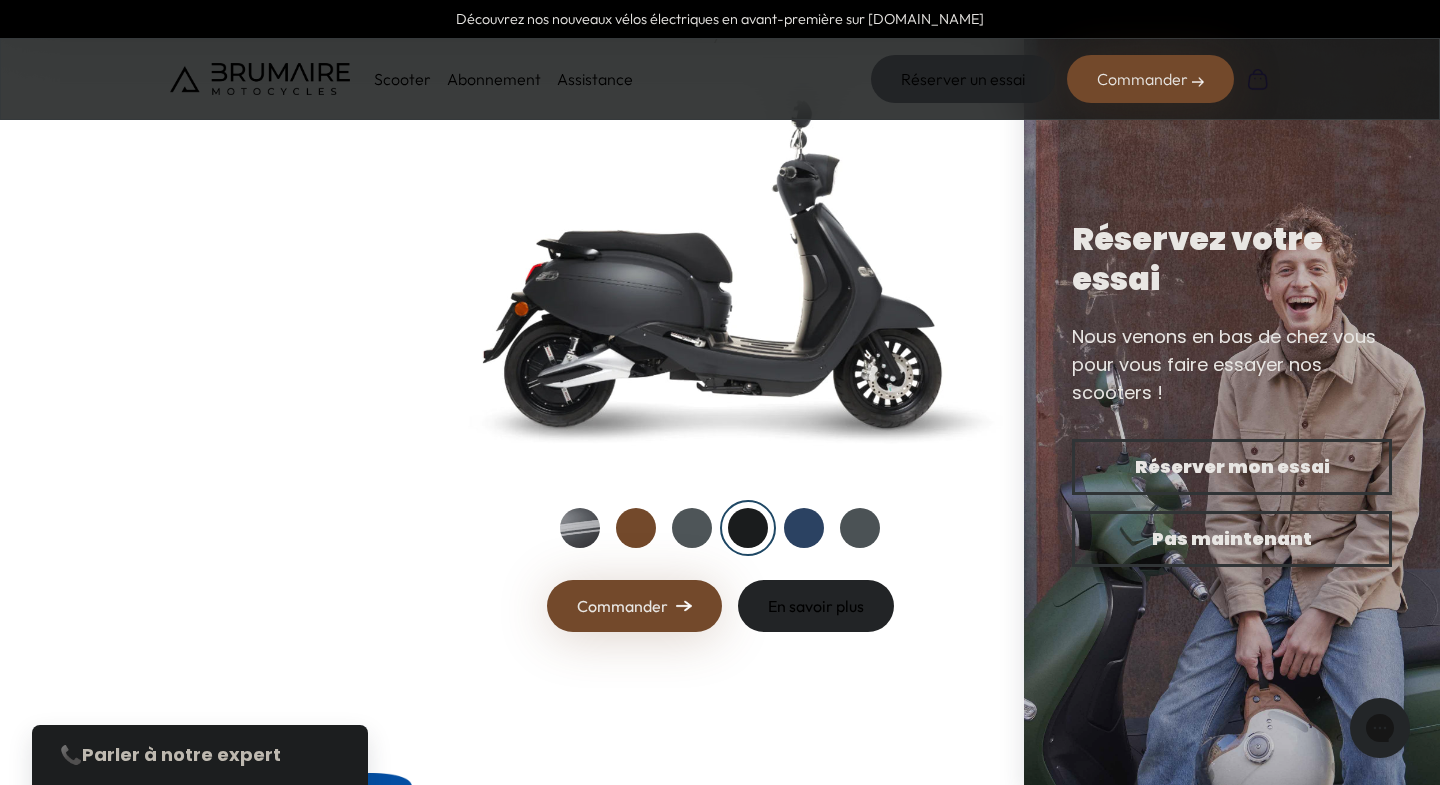 click at bounding box center [804, 528] 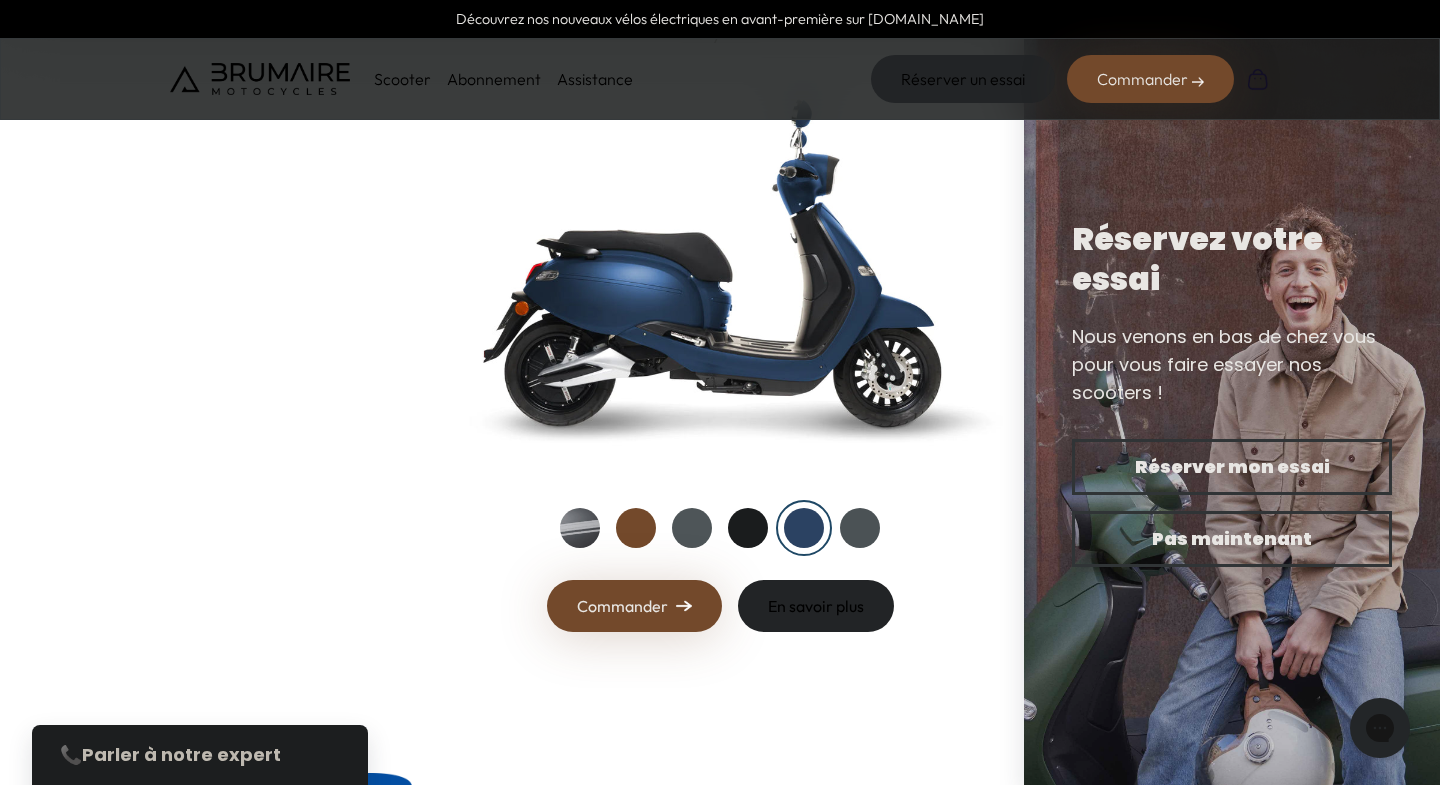 click at bounding box center (860, 528) 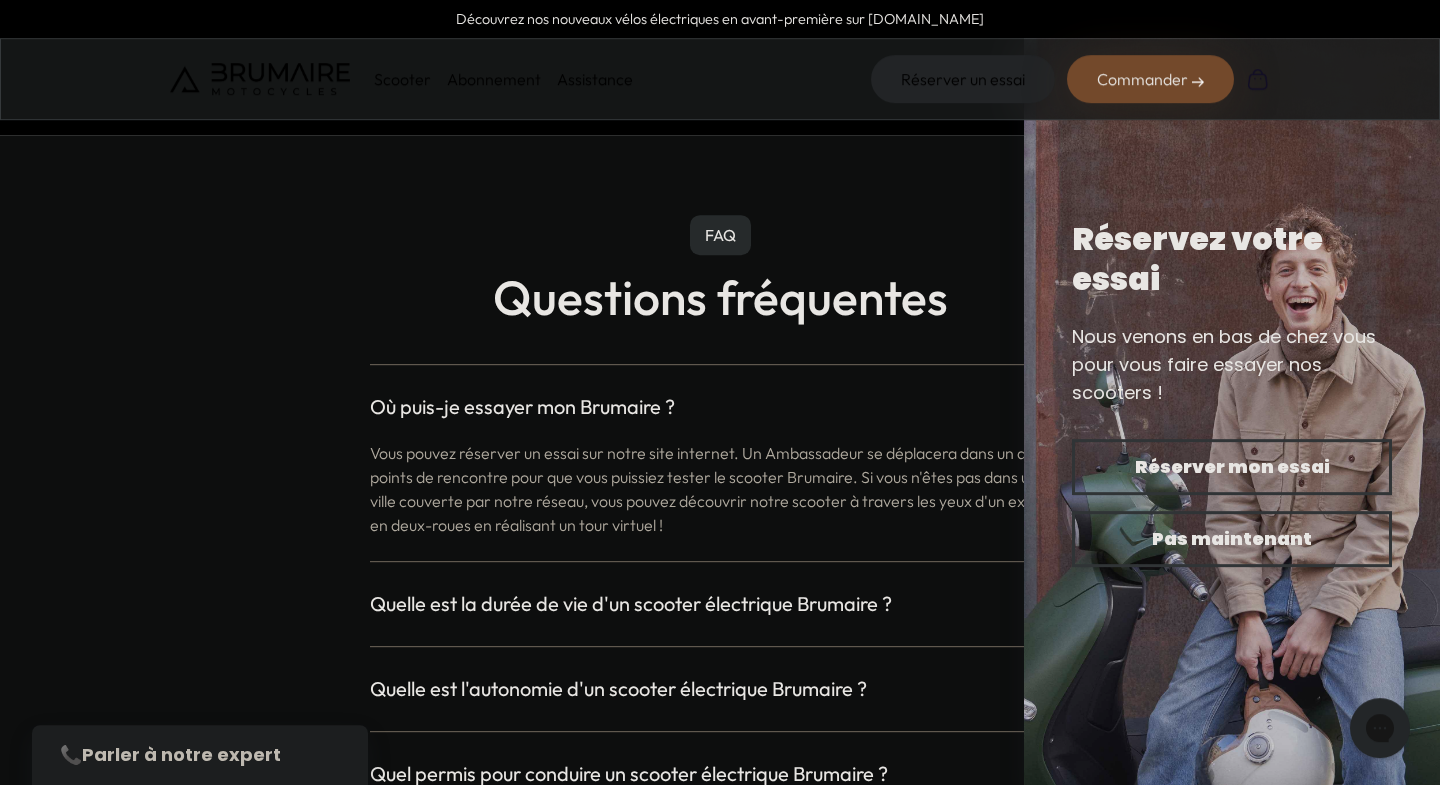 scroll, scrollTop: 5244, scrollLeft: 0, axis: vertical 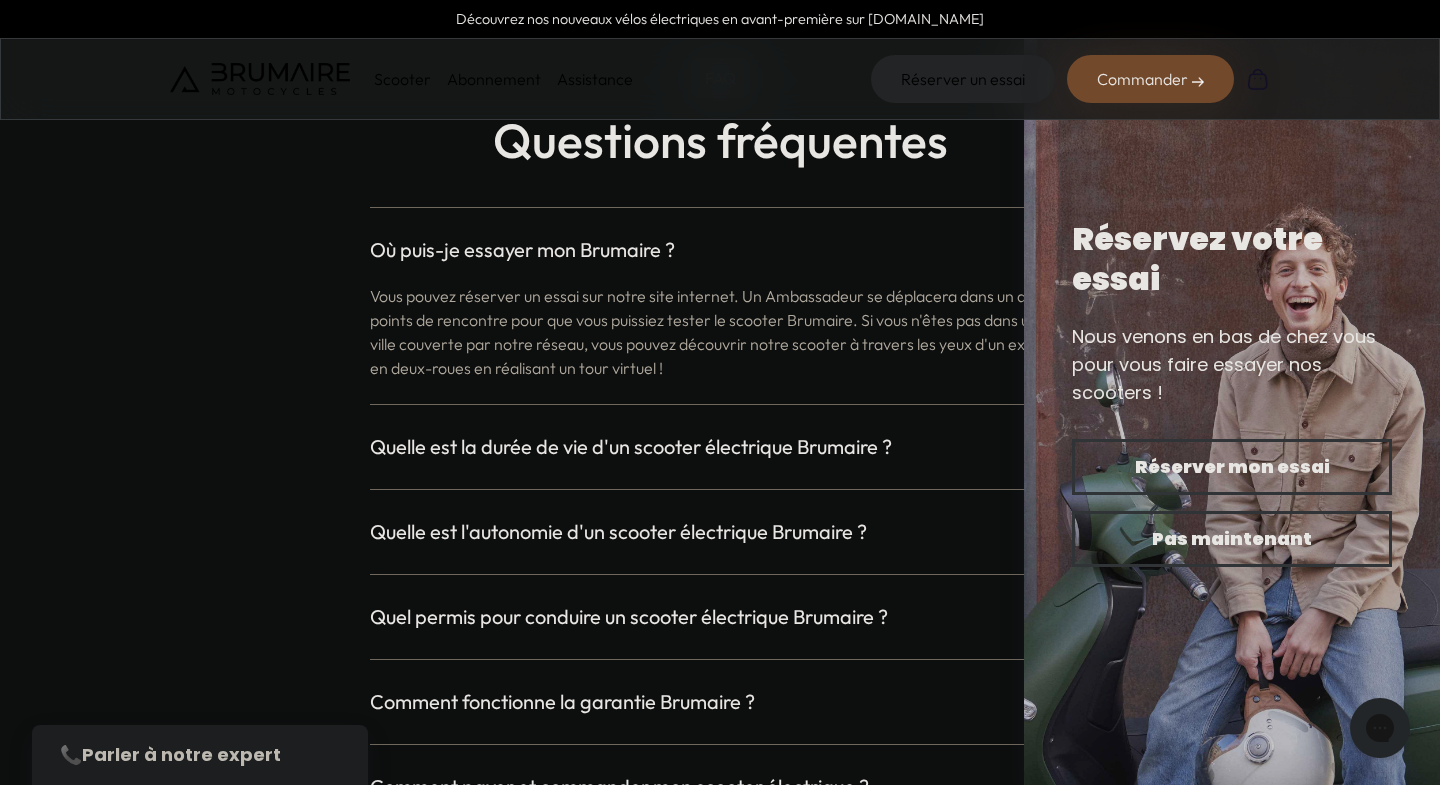click on "Quelle est la durée de vie d'un scooter électrique Brumaire ?" at bounding box center (631, 447) 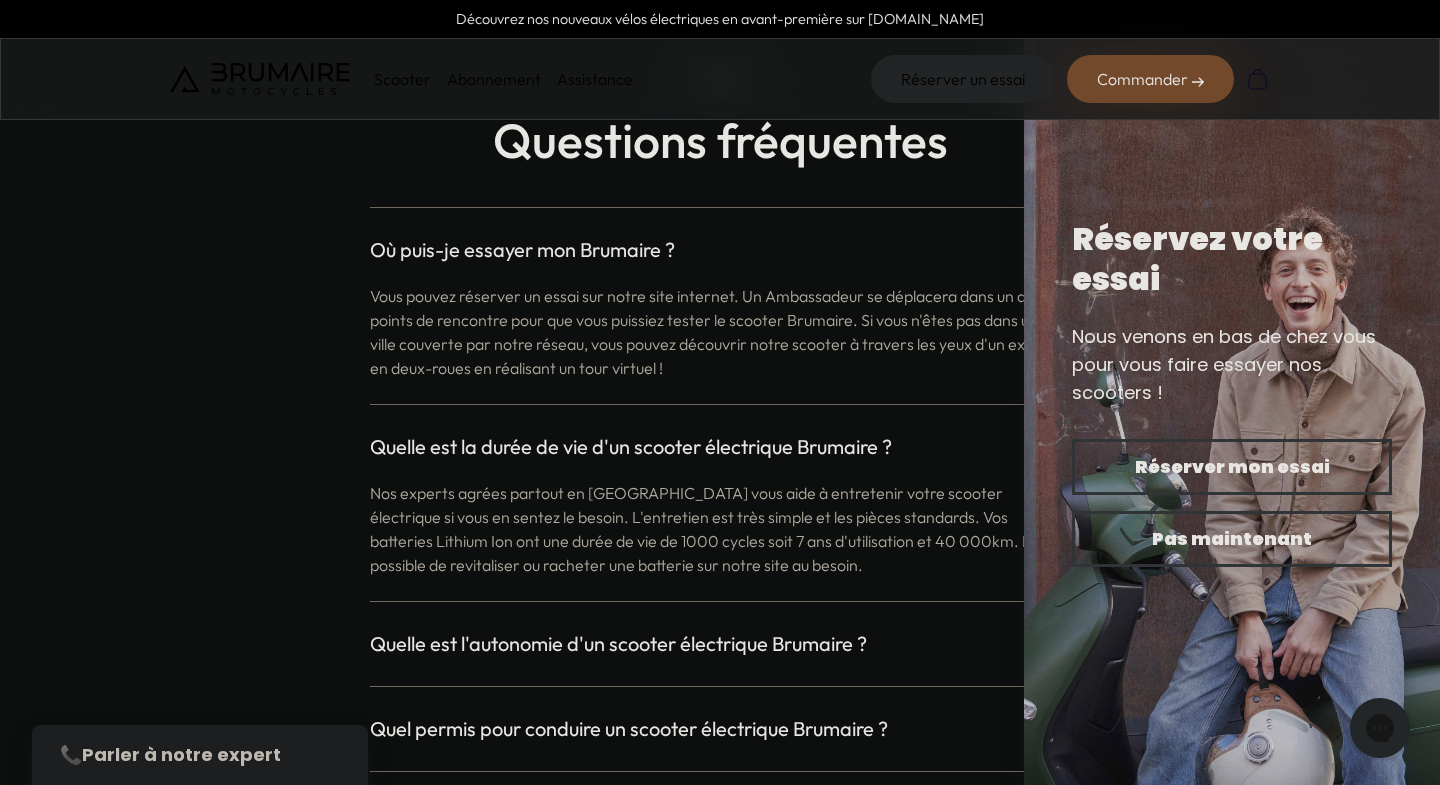 drag, startPoint x: 1345, startPoint y: 149, endPoint x: 1439, endPoint y: 172, distance: 96.77293 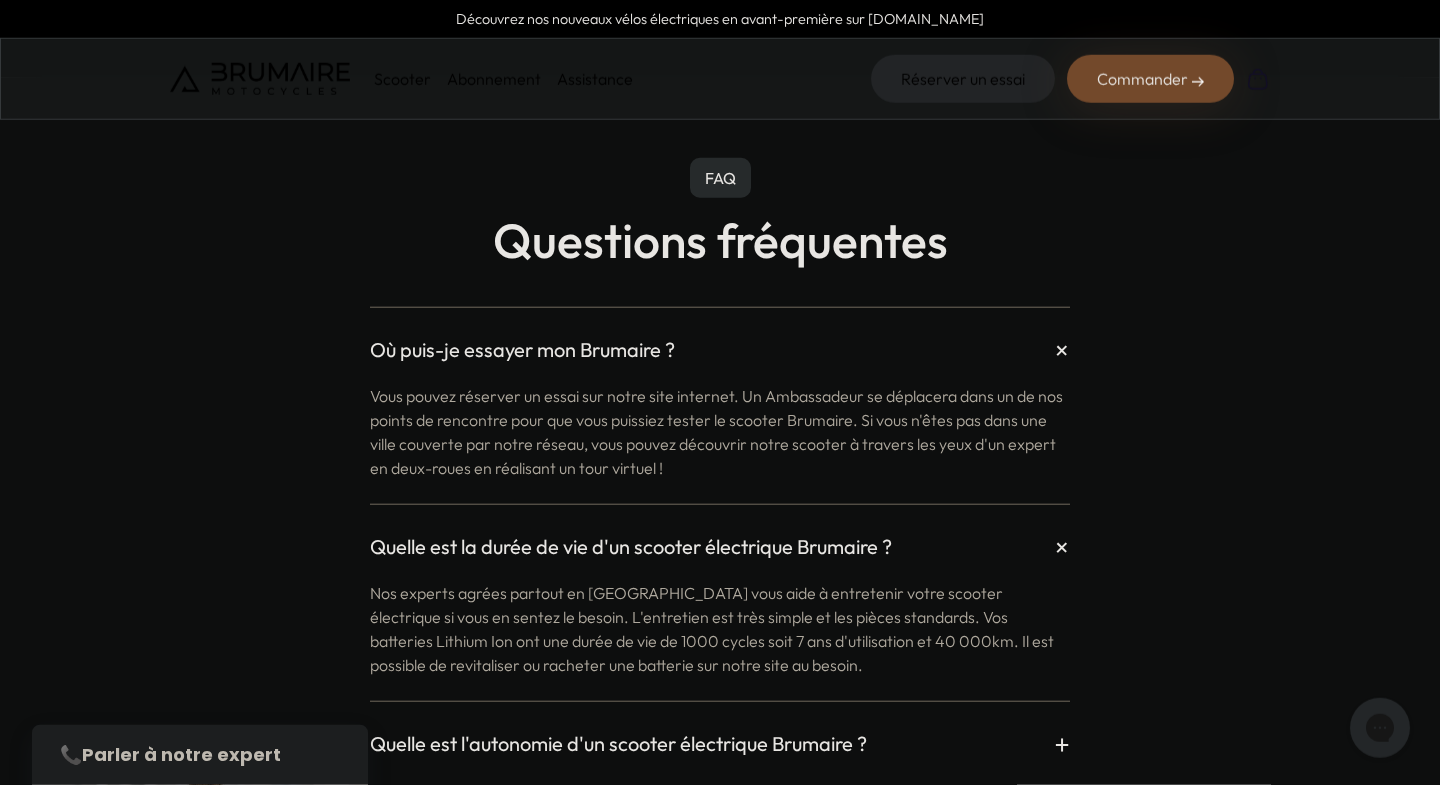scroll, scrollTop: 5106, scrollLeft: 0, axis: vertical 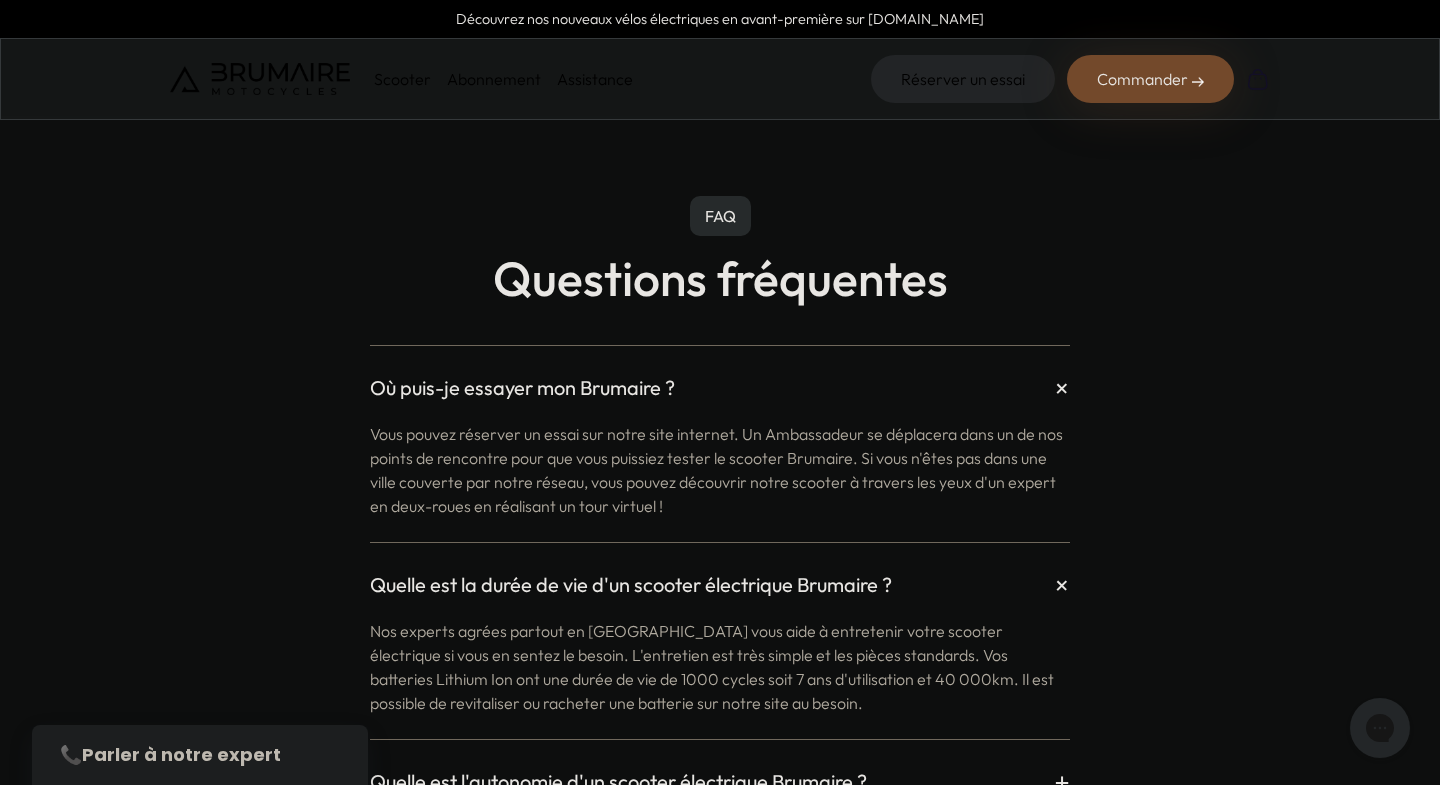 click on "+" at bounding box center (1062, 387) 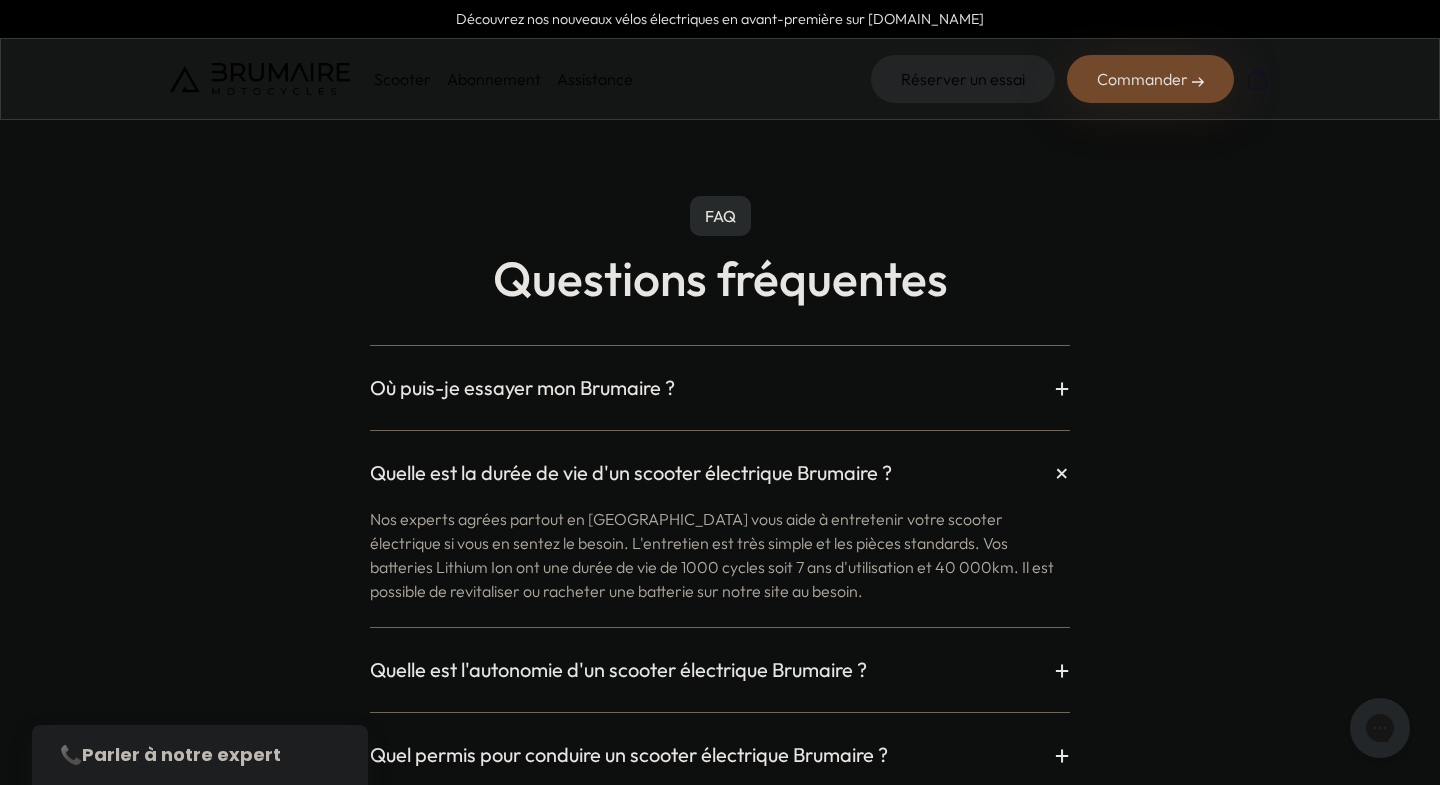 click on "+" at bounding box center (1062, 472) 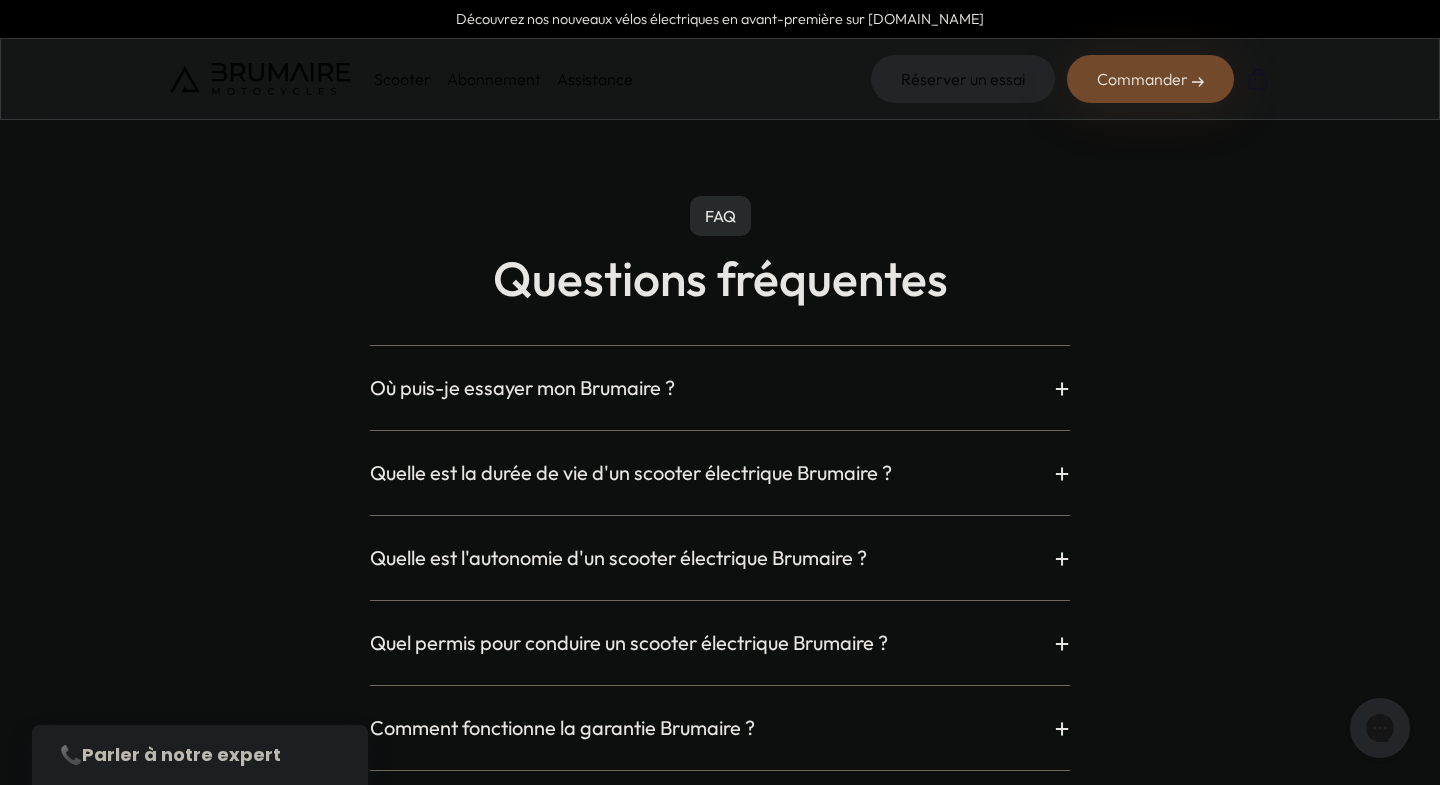 click on "+" at bounding box center [1062, 558] 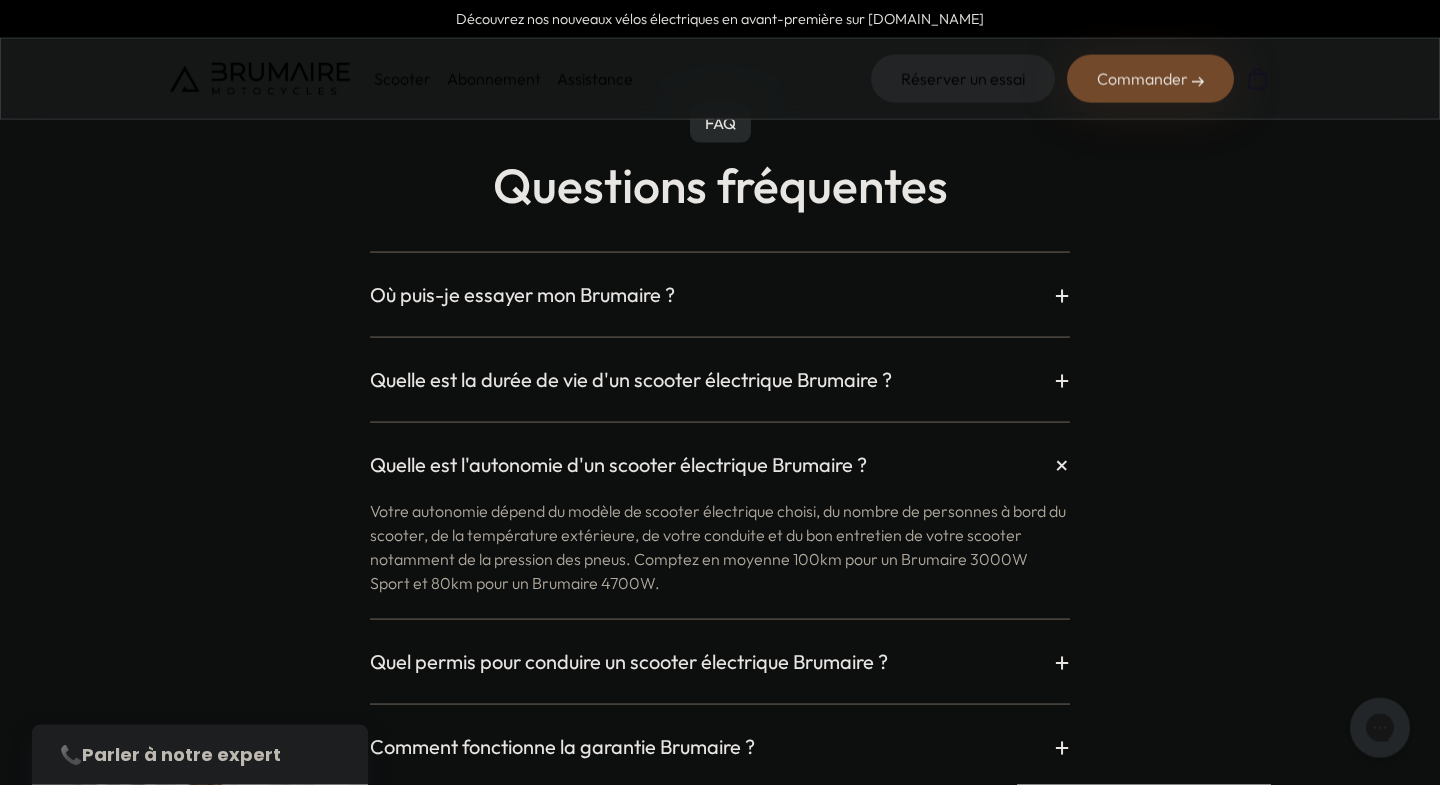 scroll, scrollTop: 5244, scrollLeft: 0, axis: vertical 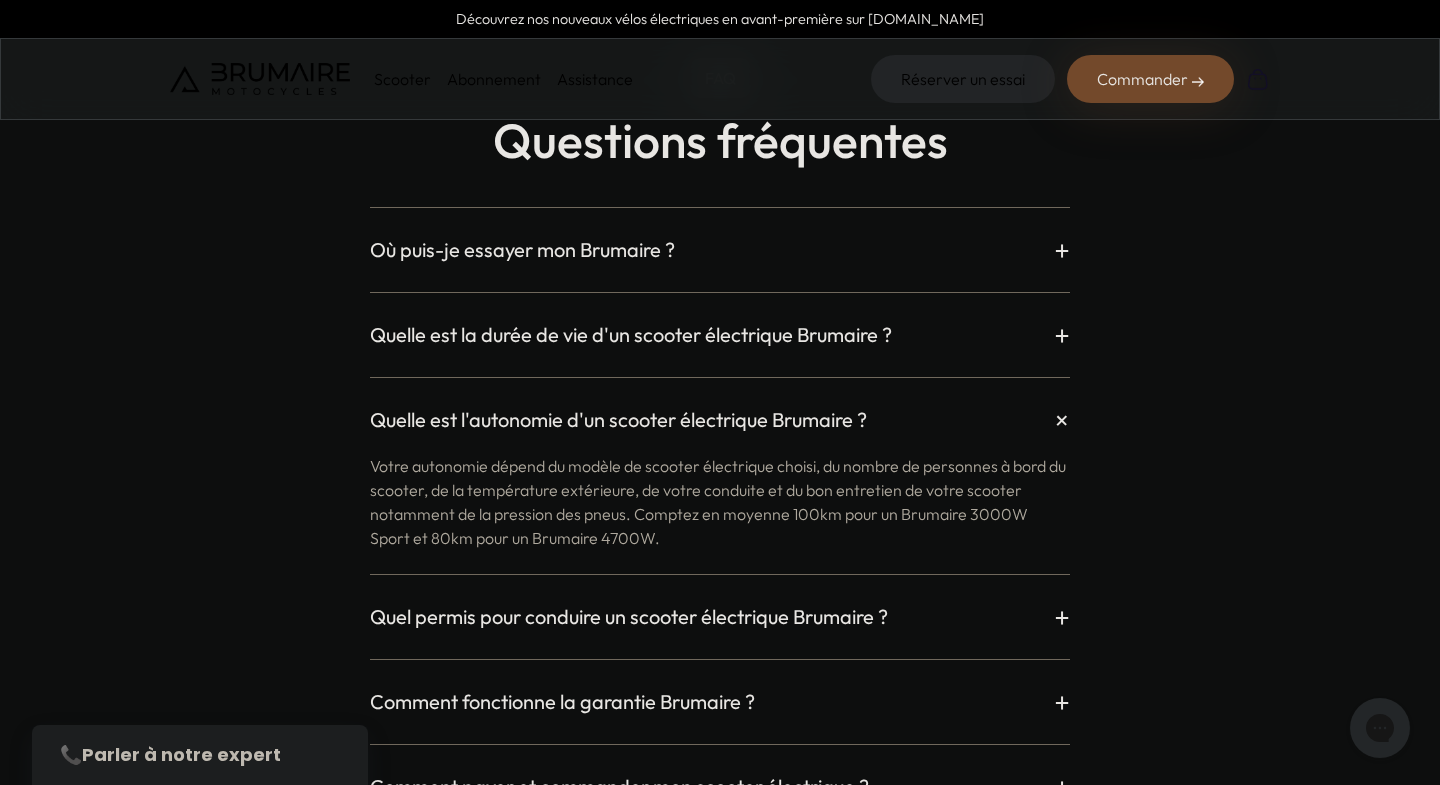 click on "+" at bounding box center (1062, 419) 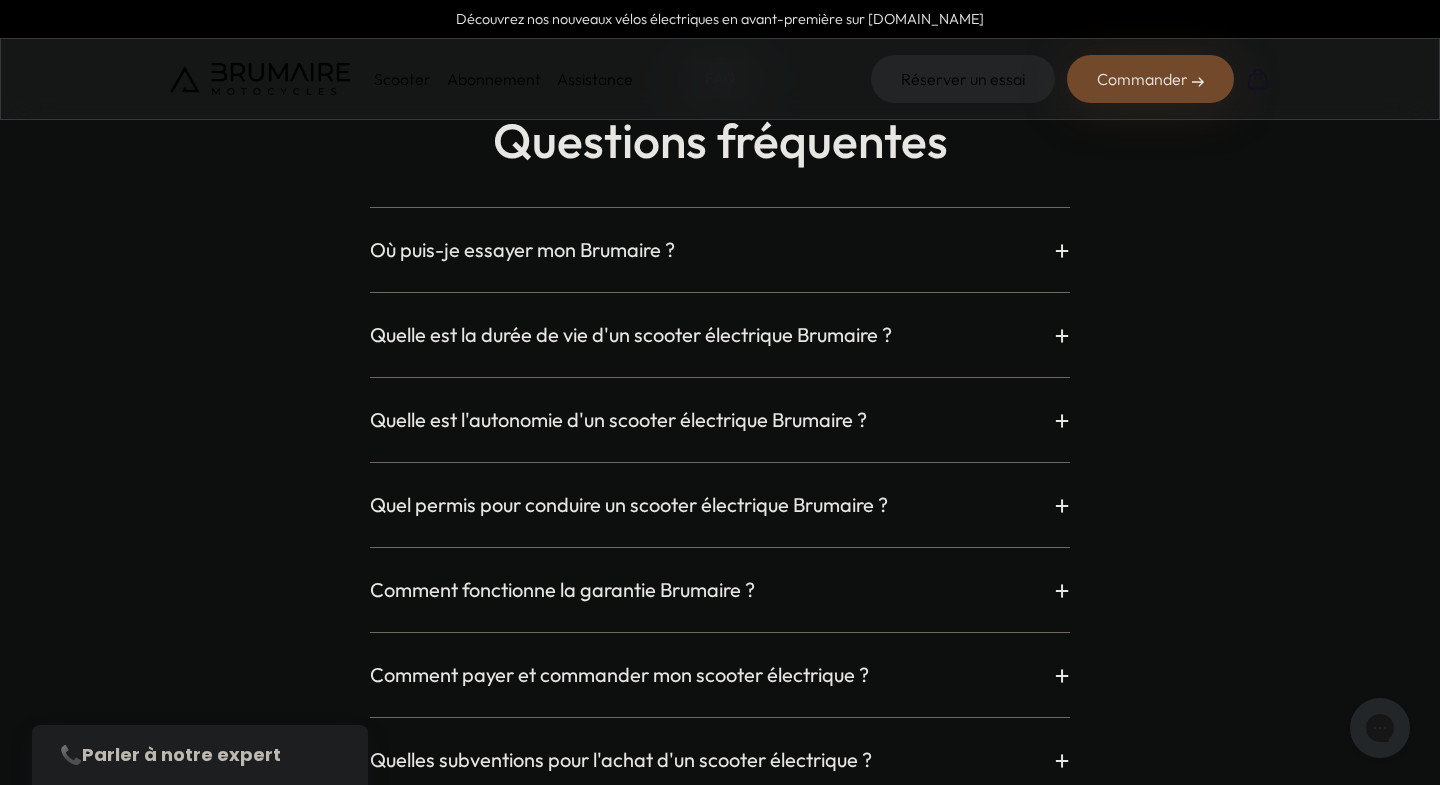 click on "Comment fonctionne la garantie Brumaire ?
+" at bounding box center [720, 590] 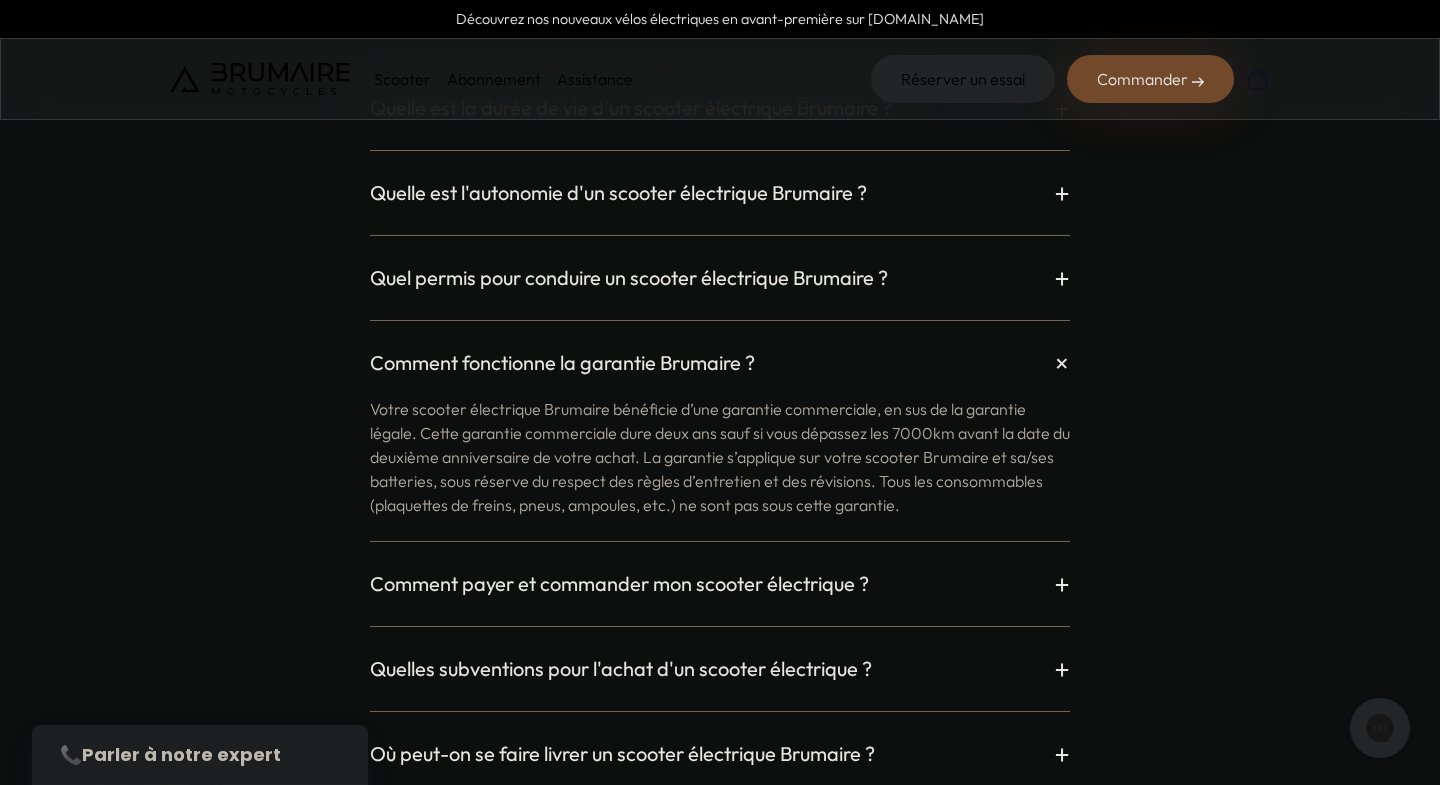 scroll, scrollTop: 5520, scrollLeft: 0, axis: vertical 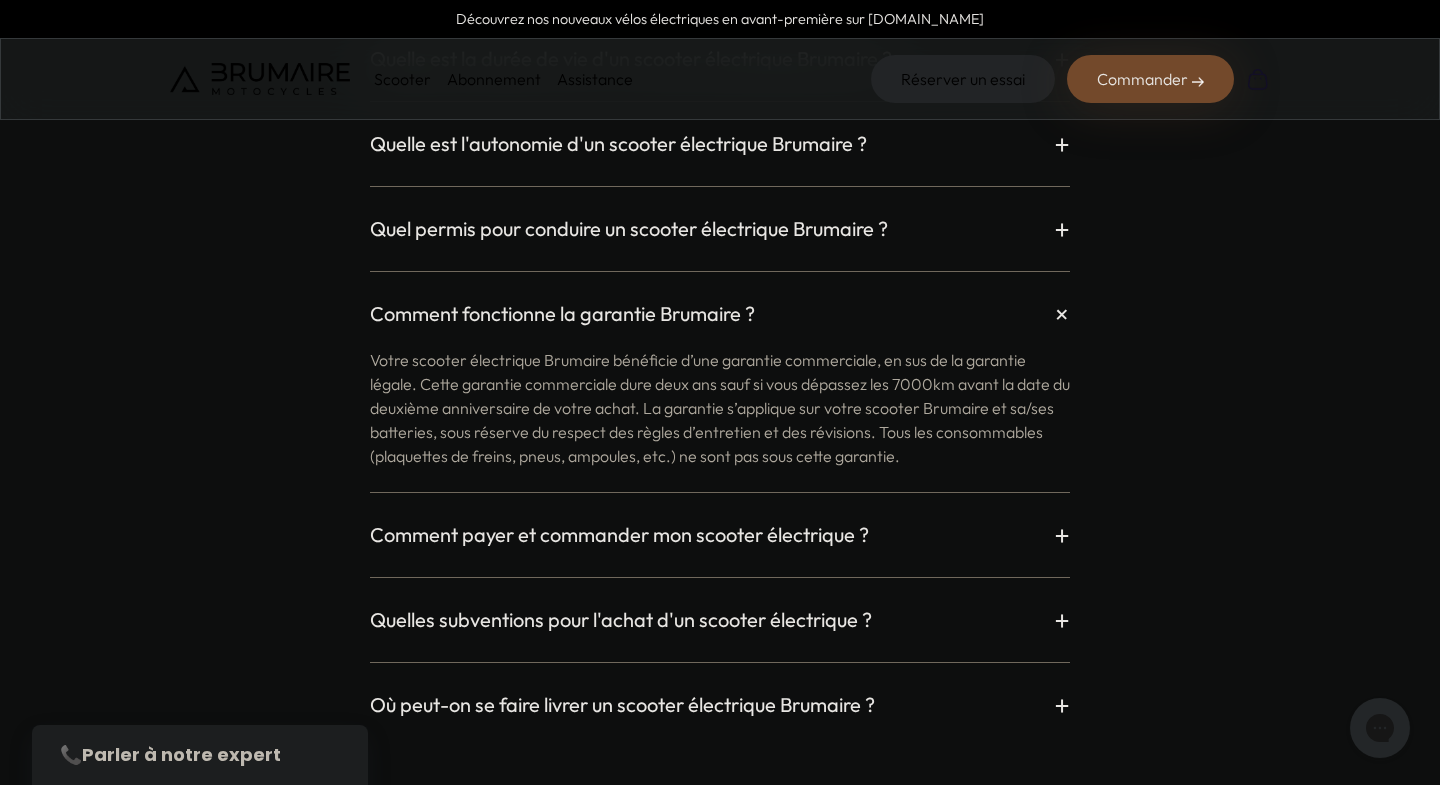 click on "+" at bounding box center (1062, 313) 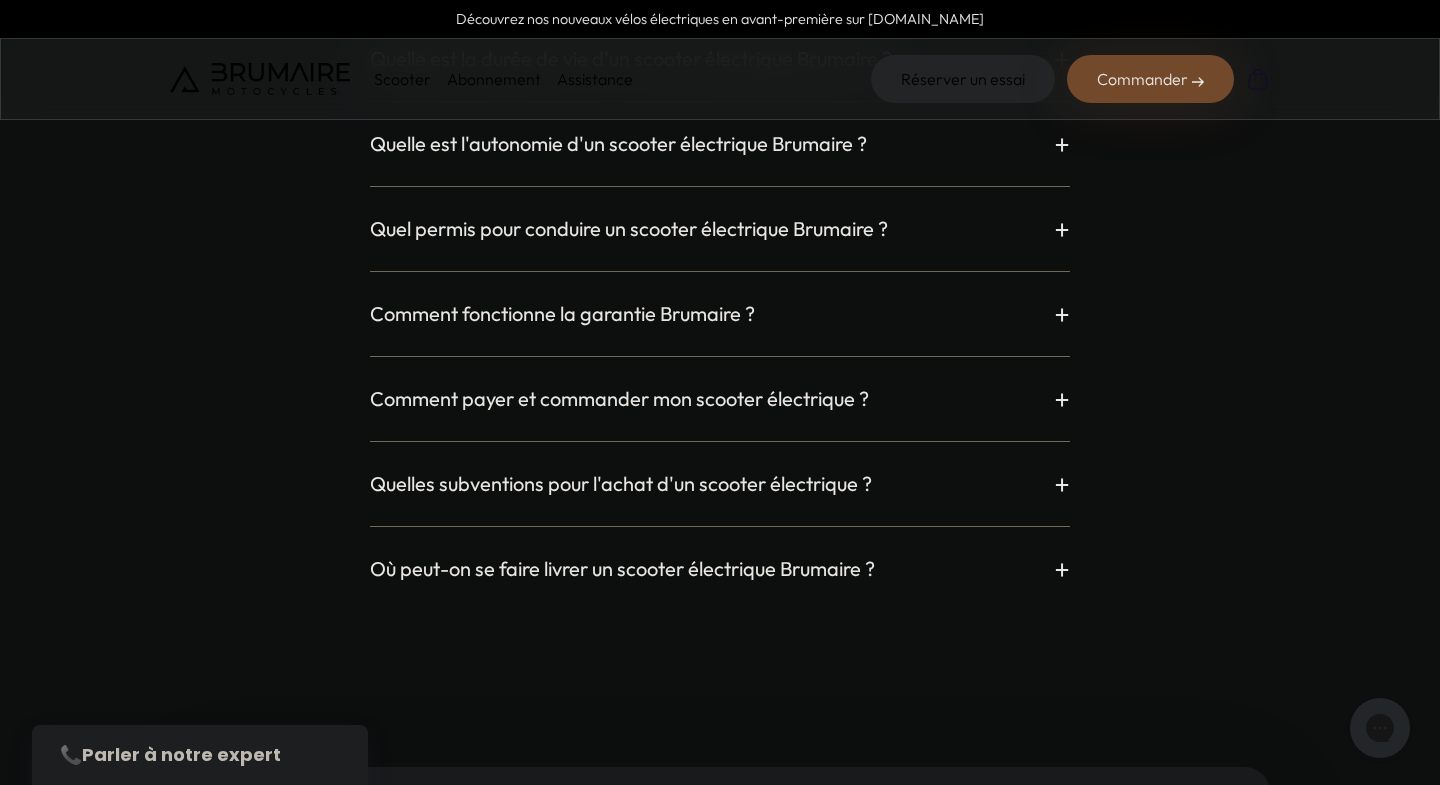 click on "+" at bounding box center [1062, 399] 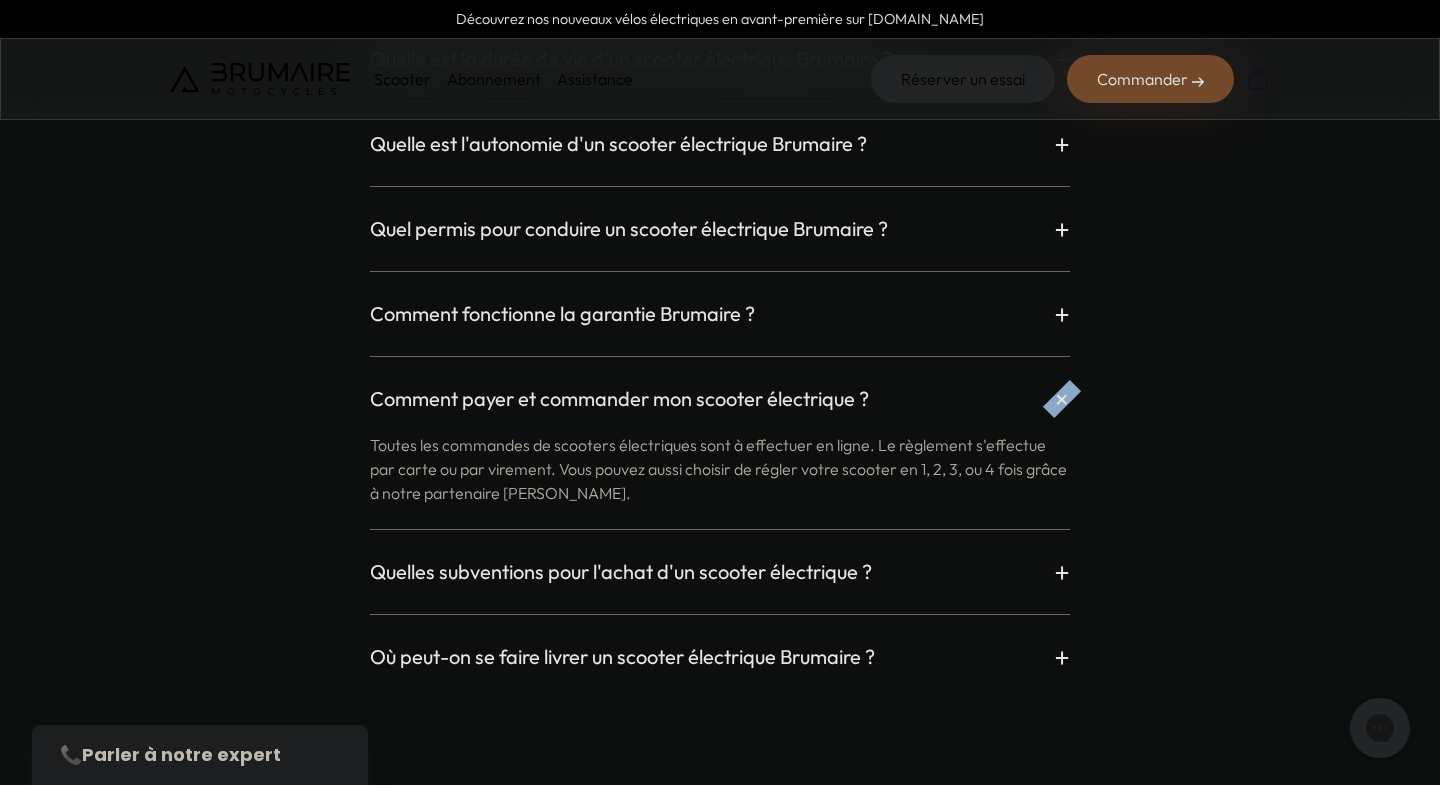click on "+" at bounding box center [1062, 398] 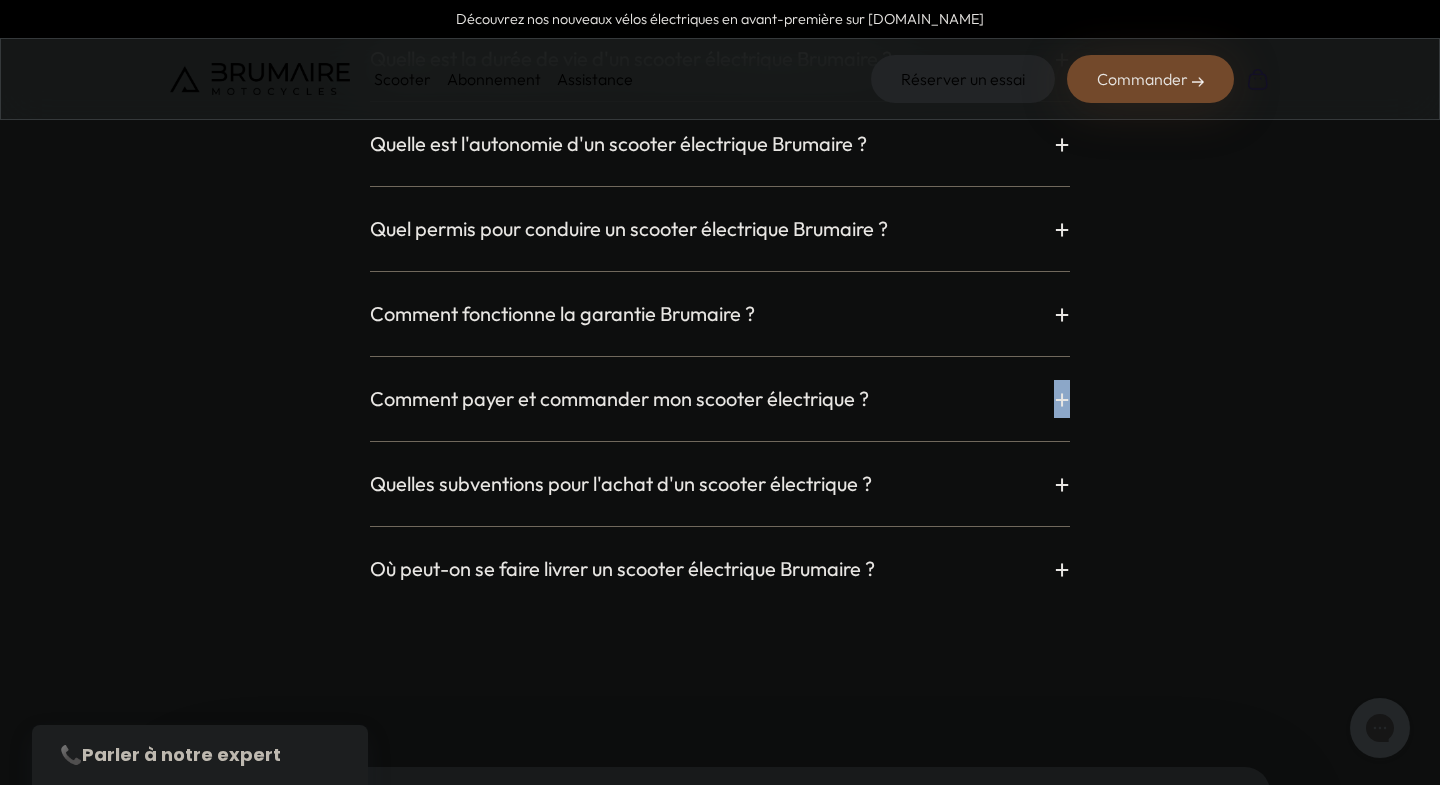 click on "+" at bounding box center (1062, 399) 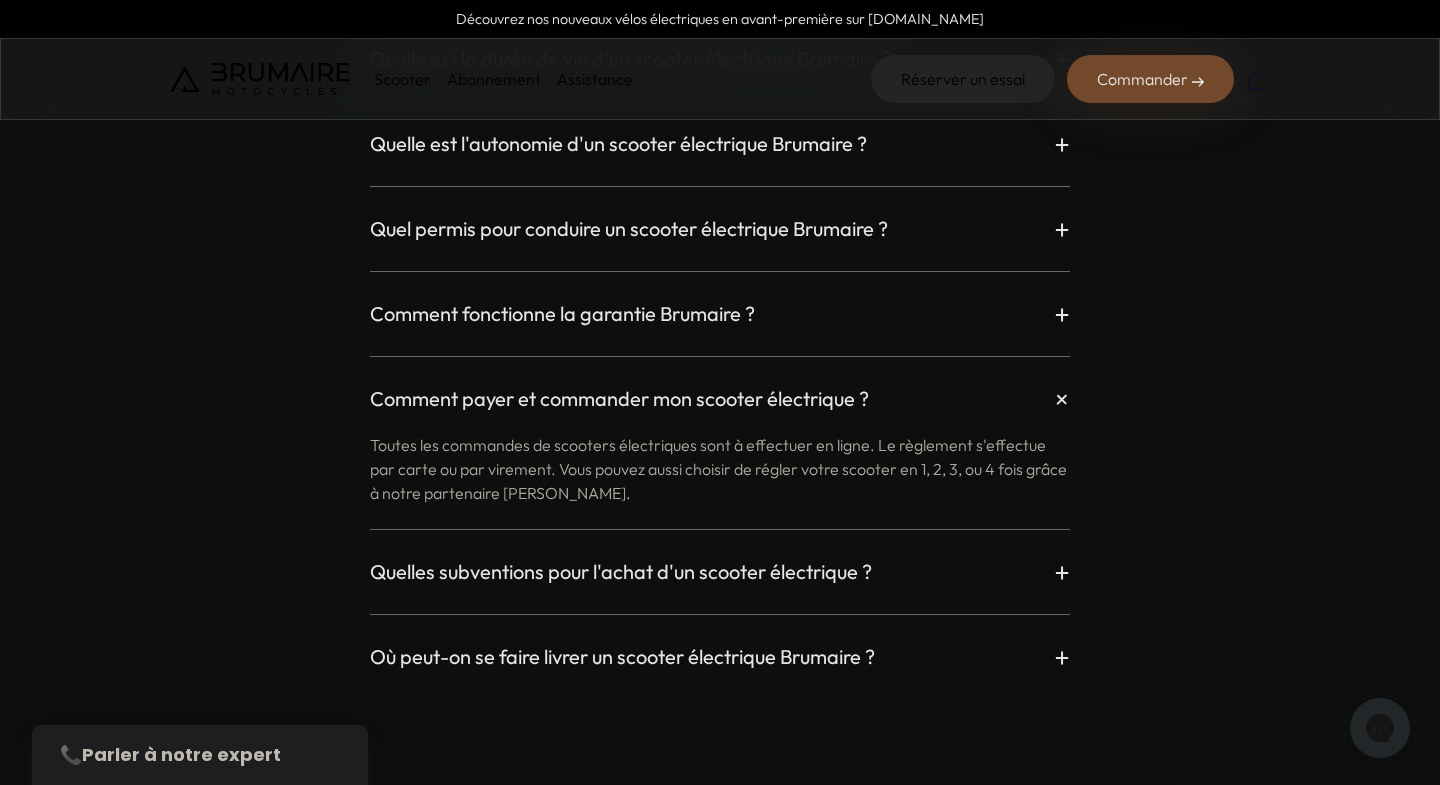 click on "Comment payer et commander mon scooter électrique ?
+" at bounding box center [720, 399] 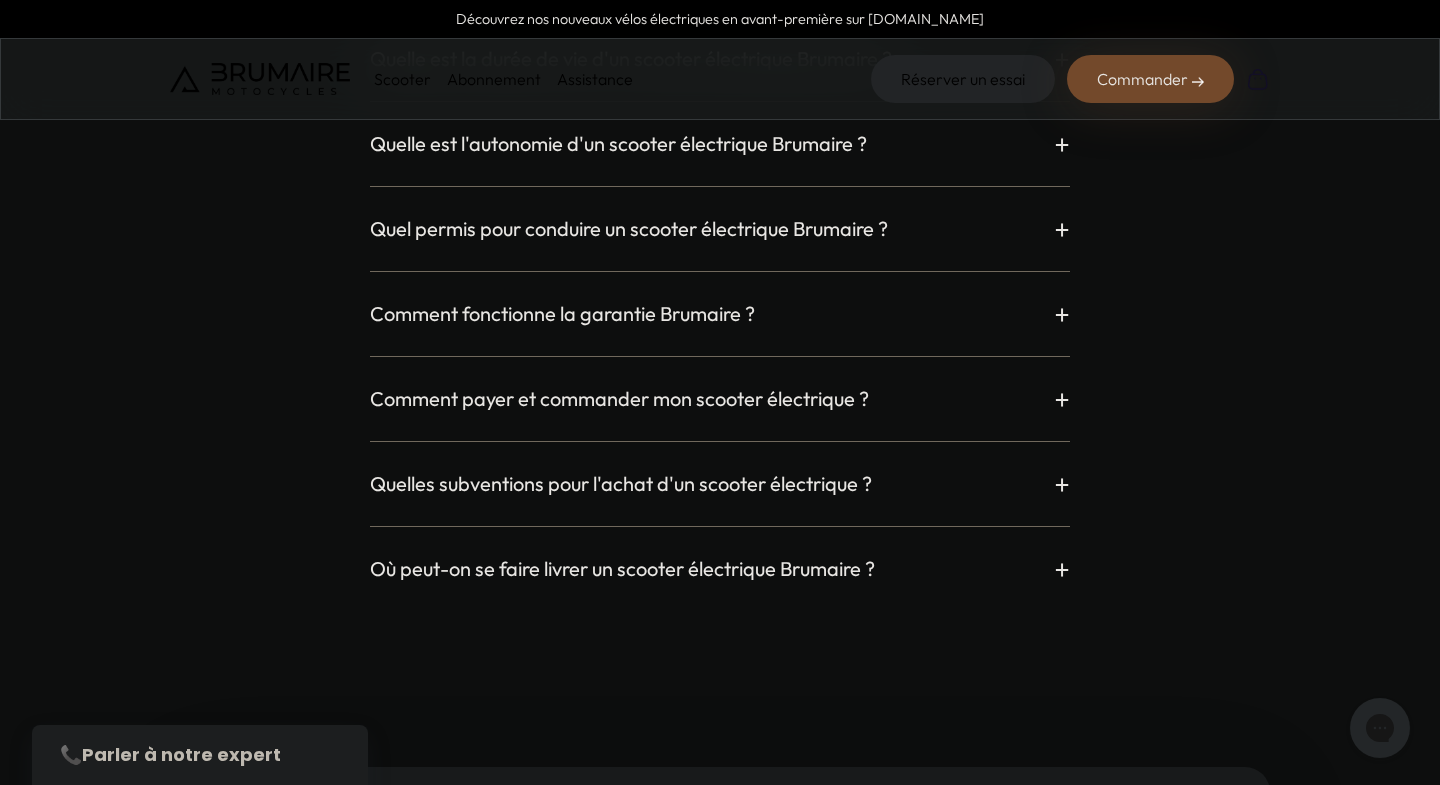 click on "+" at bounding box center [1062, 484] 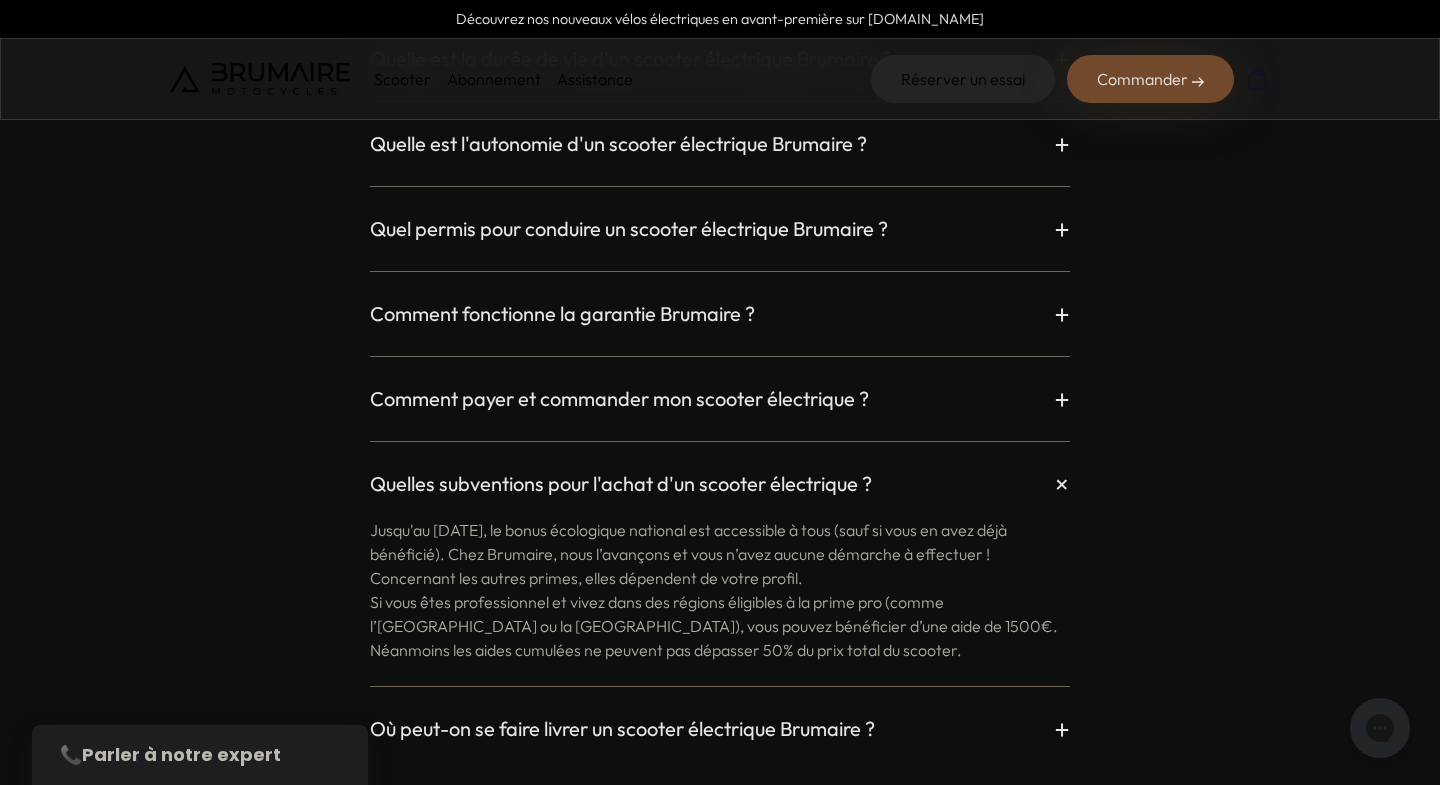 click on "+" at bounding box center [1062, 483] 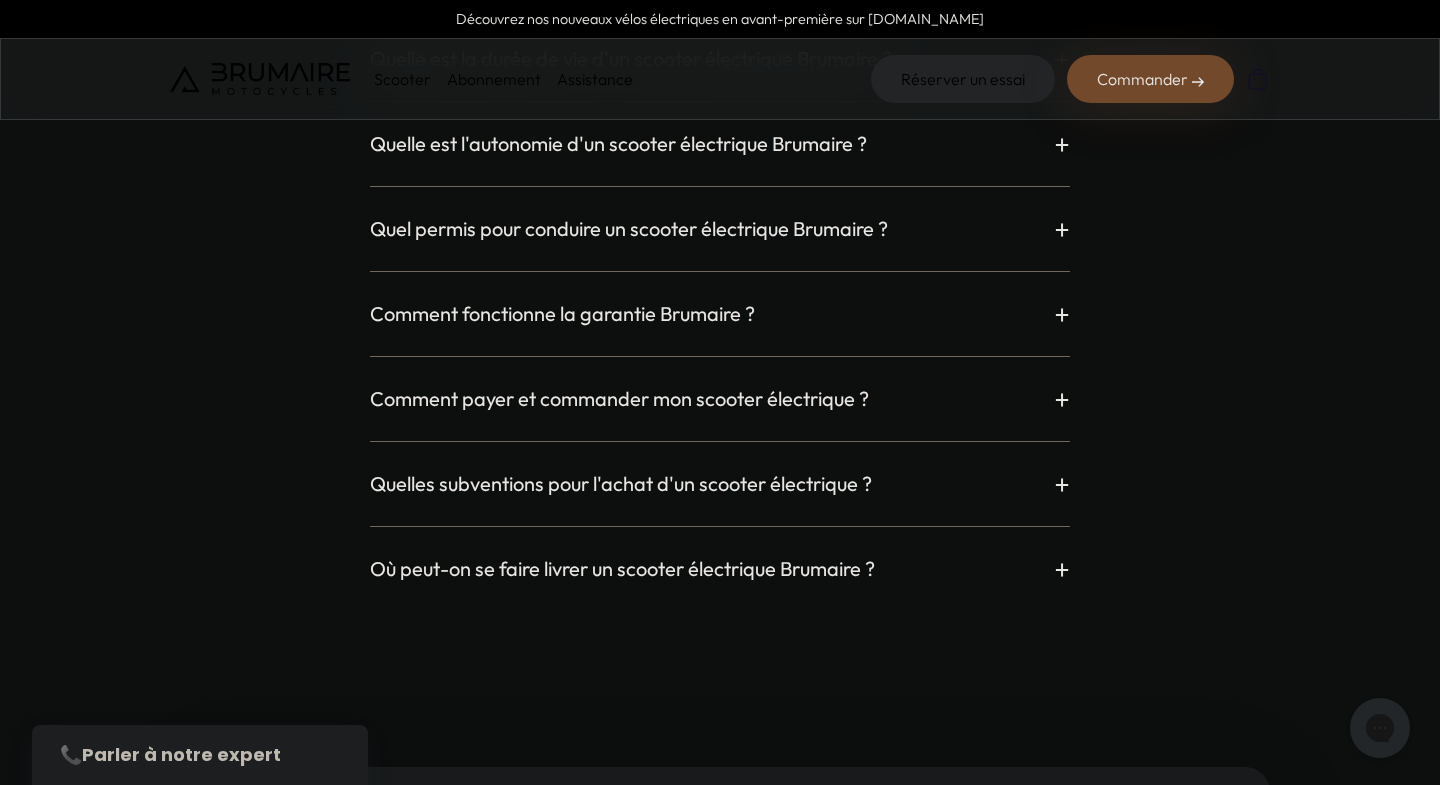 click on "+" at bounding box center [1062, 569] 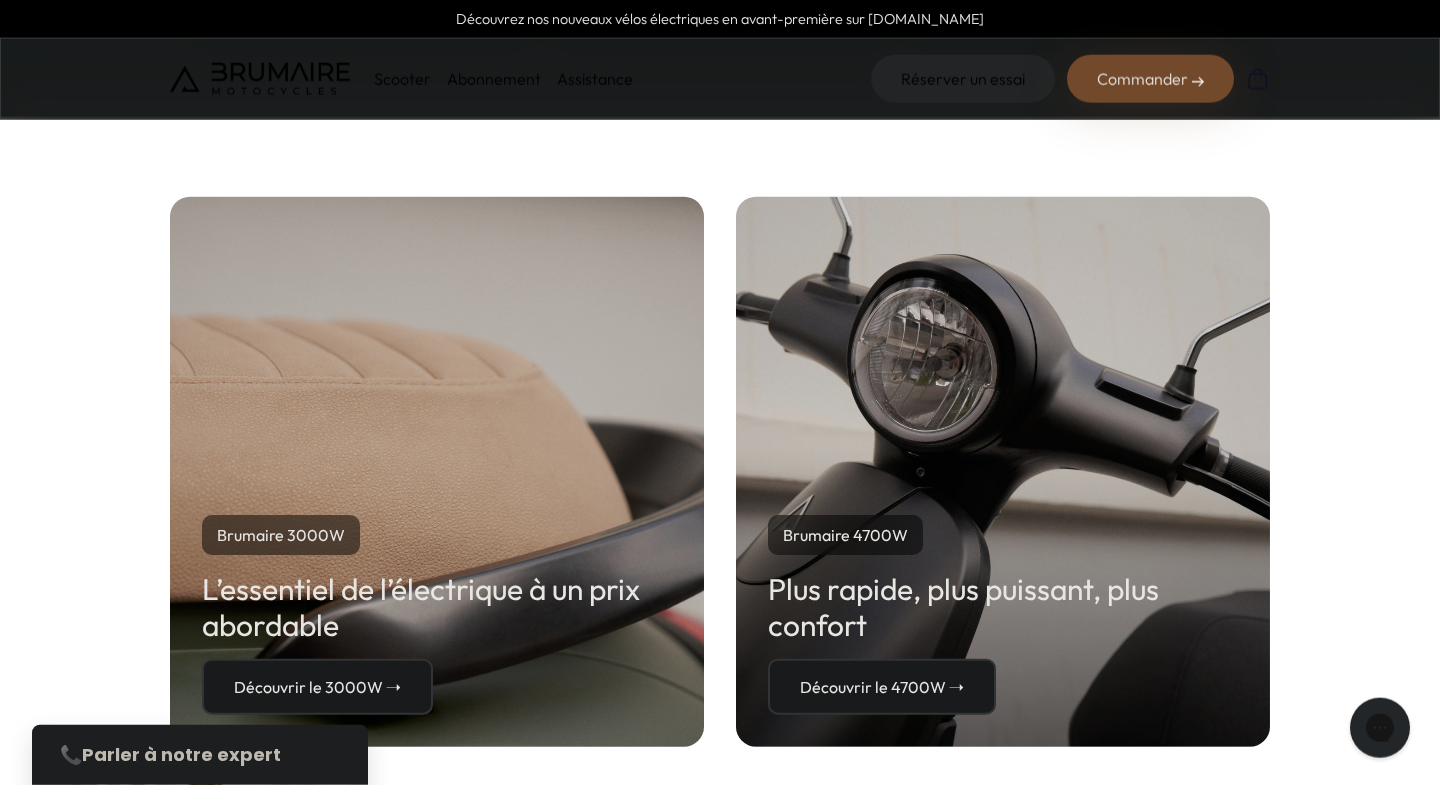 scroll, scrollTop: 3588, scrollLeft: 0, axis: vertical 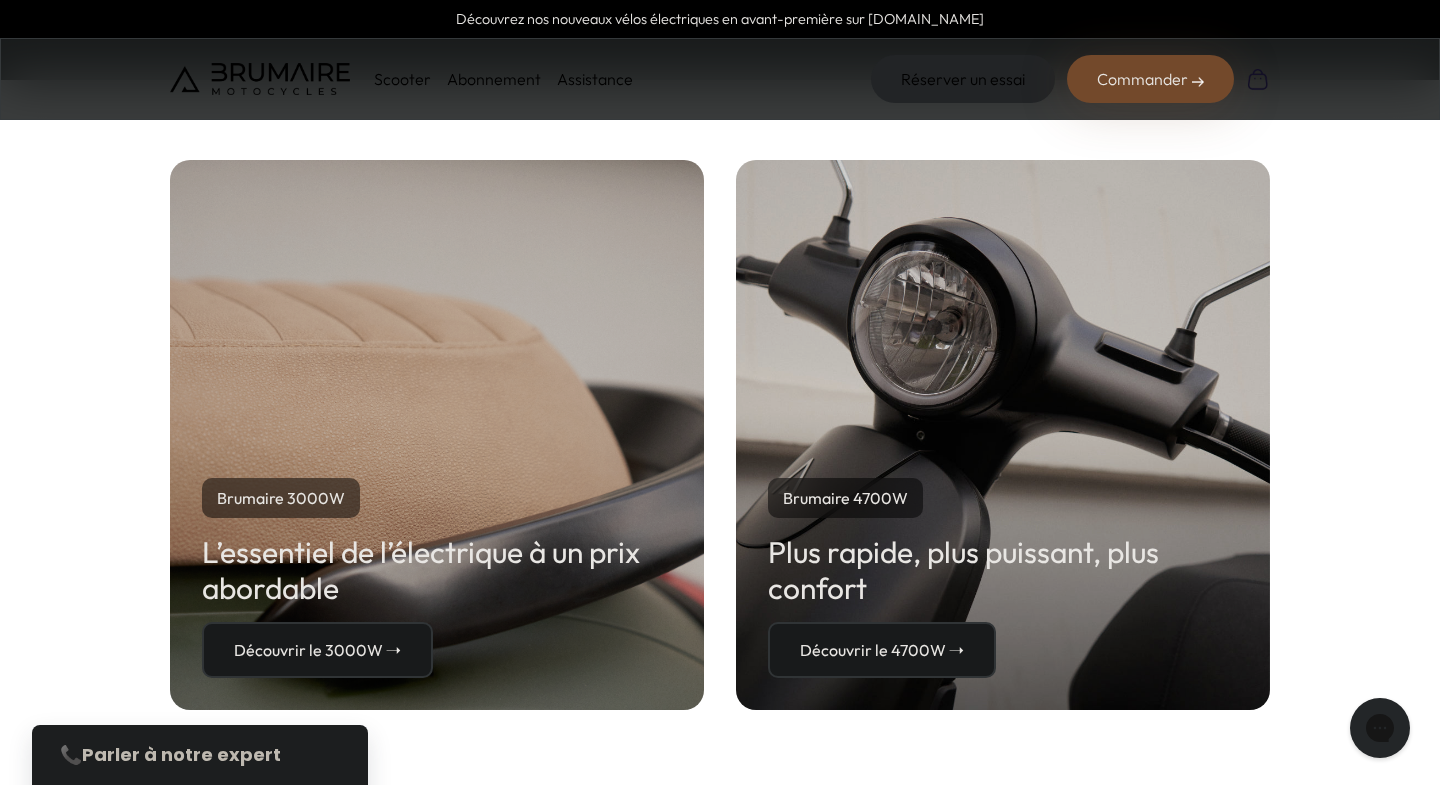 click on "Découvrir le 3000W ➝" at bounding box center (317, 650) 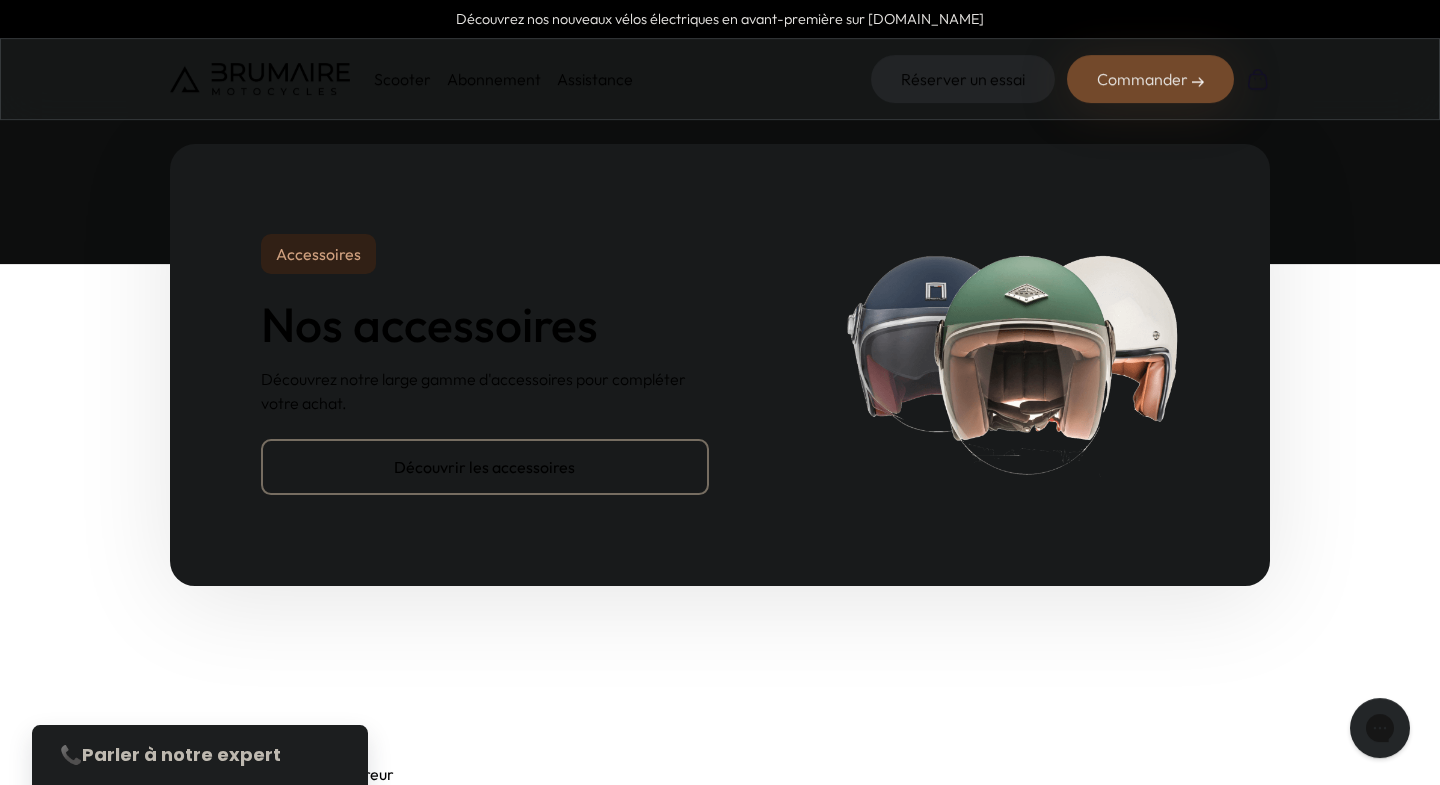 scroll, scrollTop: 6210, scrollLeft: 0, axis: vertical 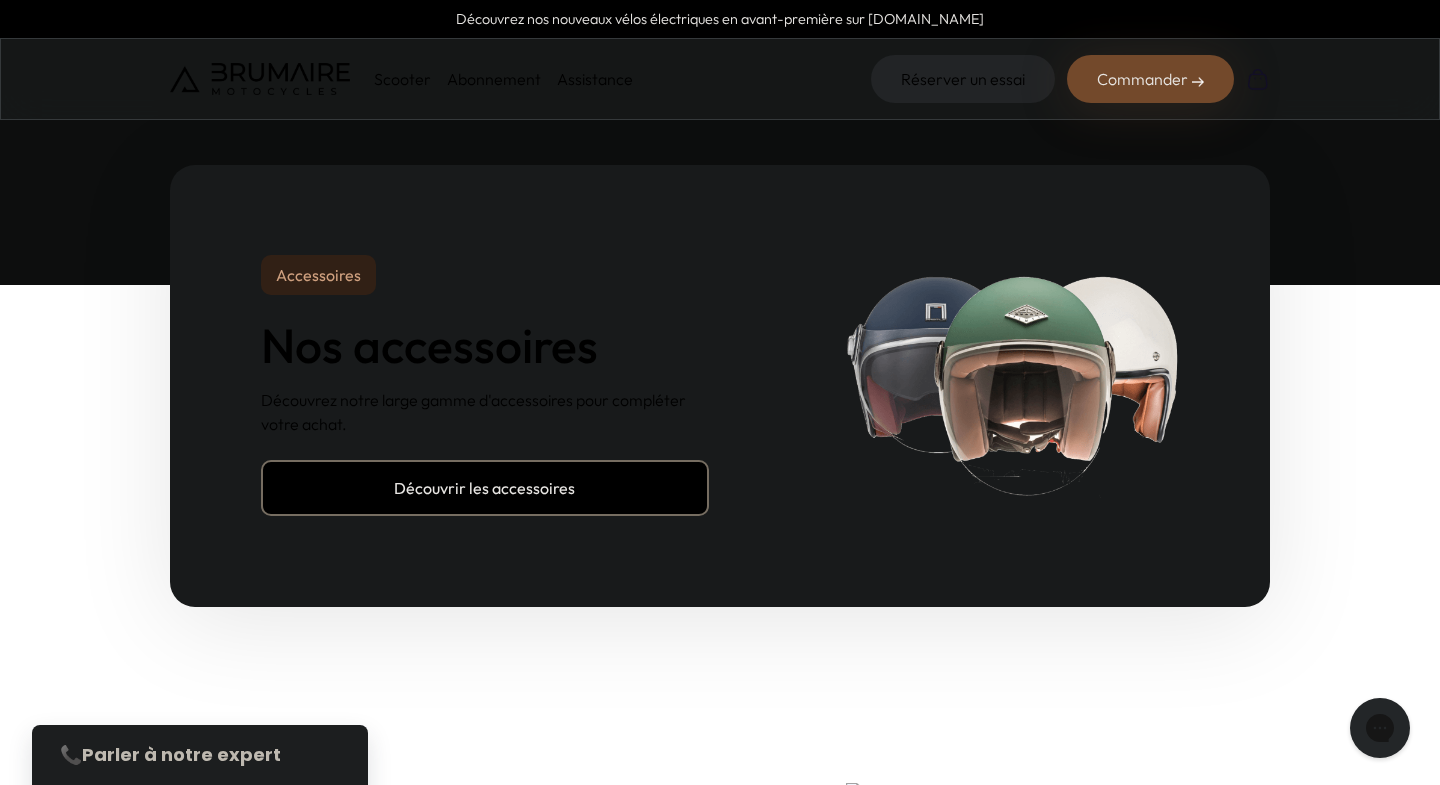 click on "Découvrir les accessoires" at bounding box center (485, 488) 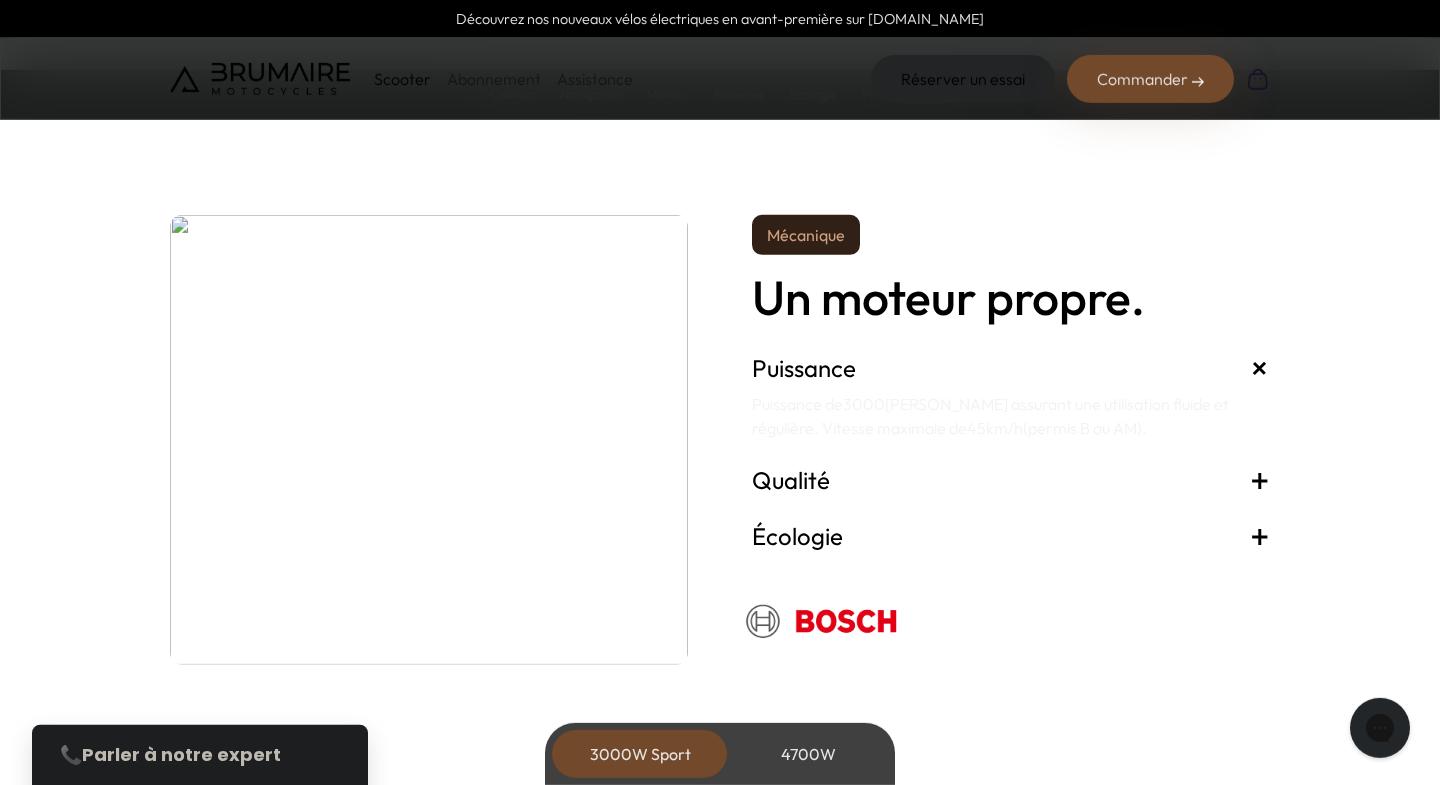 scroll, scrollTop: 3450, scrollLeft: 0, axis: vertical 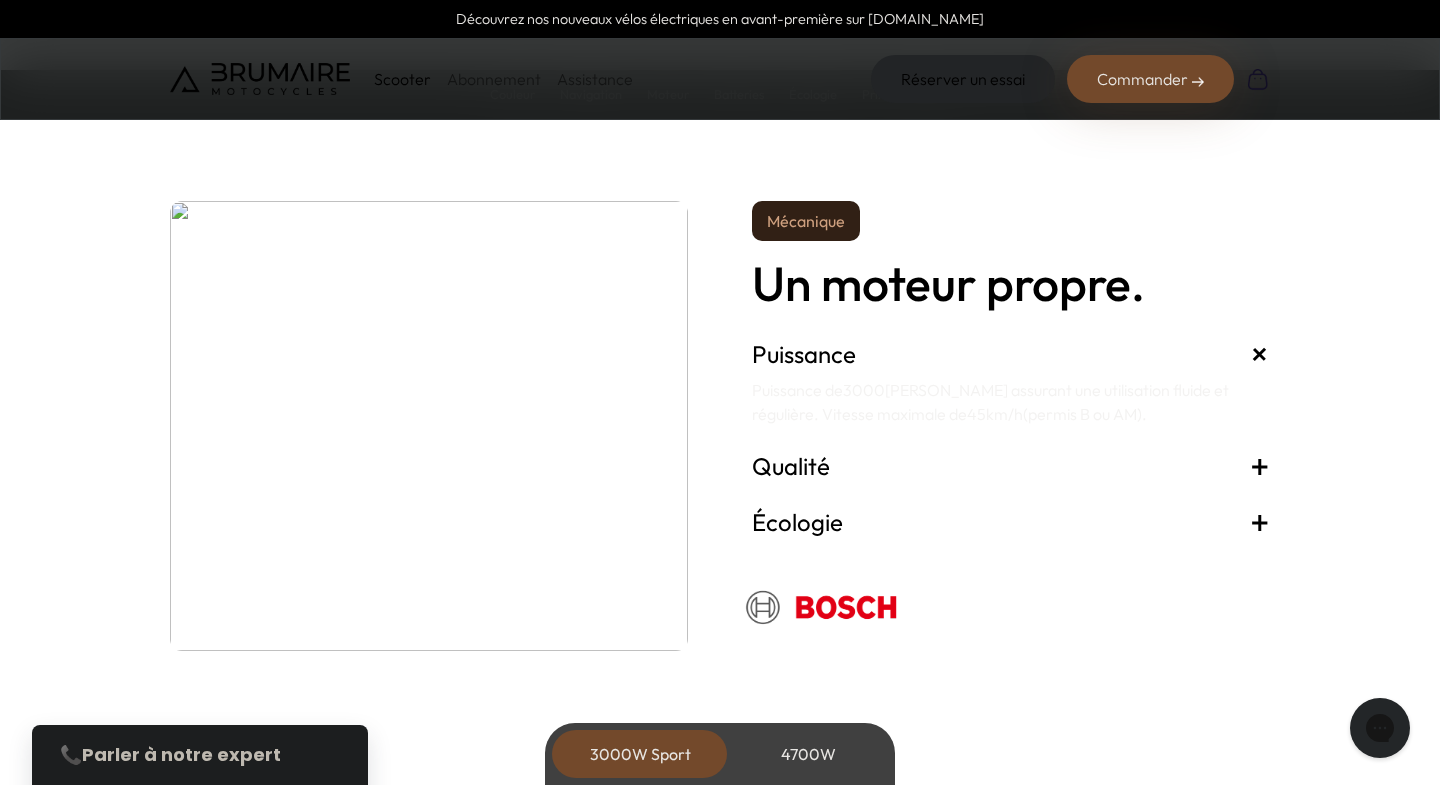 click on "+" at bounding box center (1260, 354) 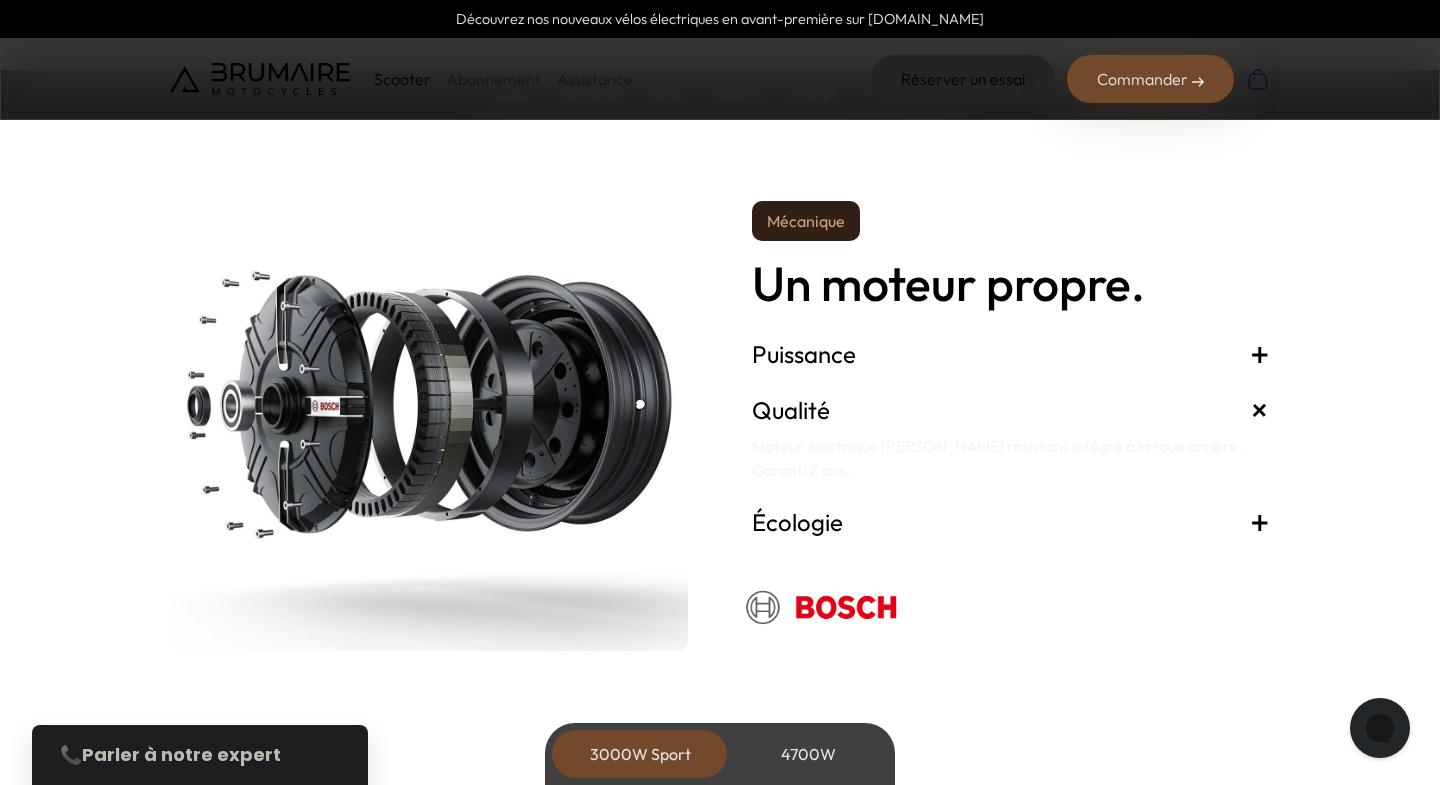 click on "+" at bounding box center [1260, 522] 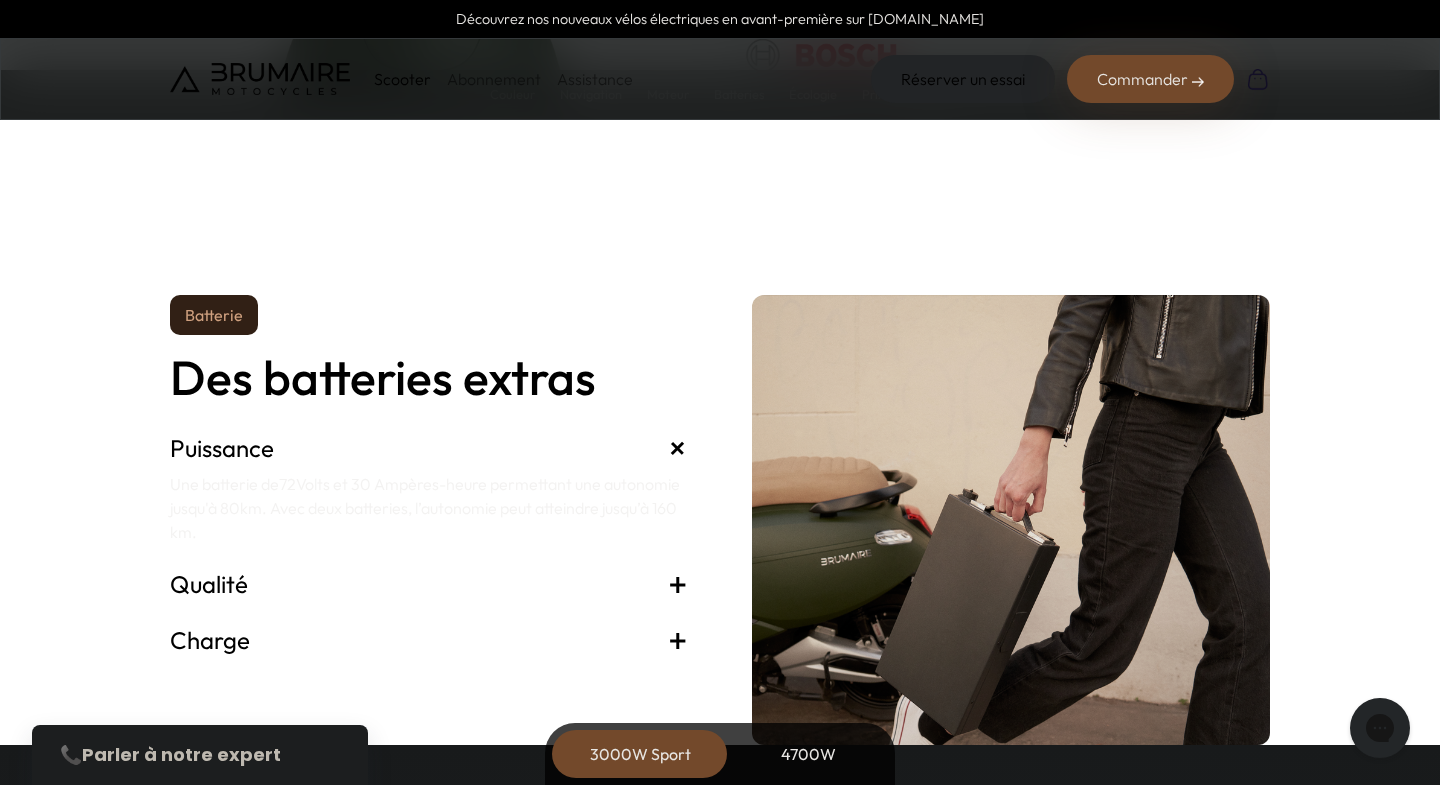 scroll, scrollTop: 4140, scrollLeft: 0, axis: vertical 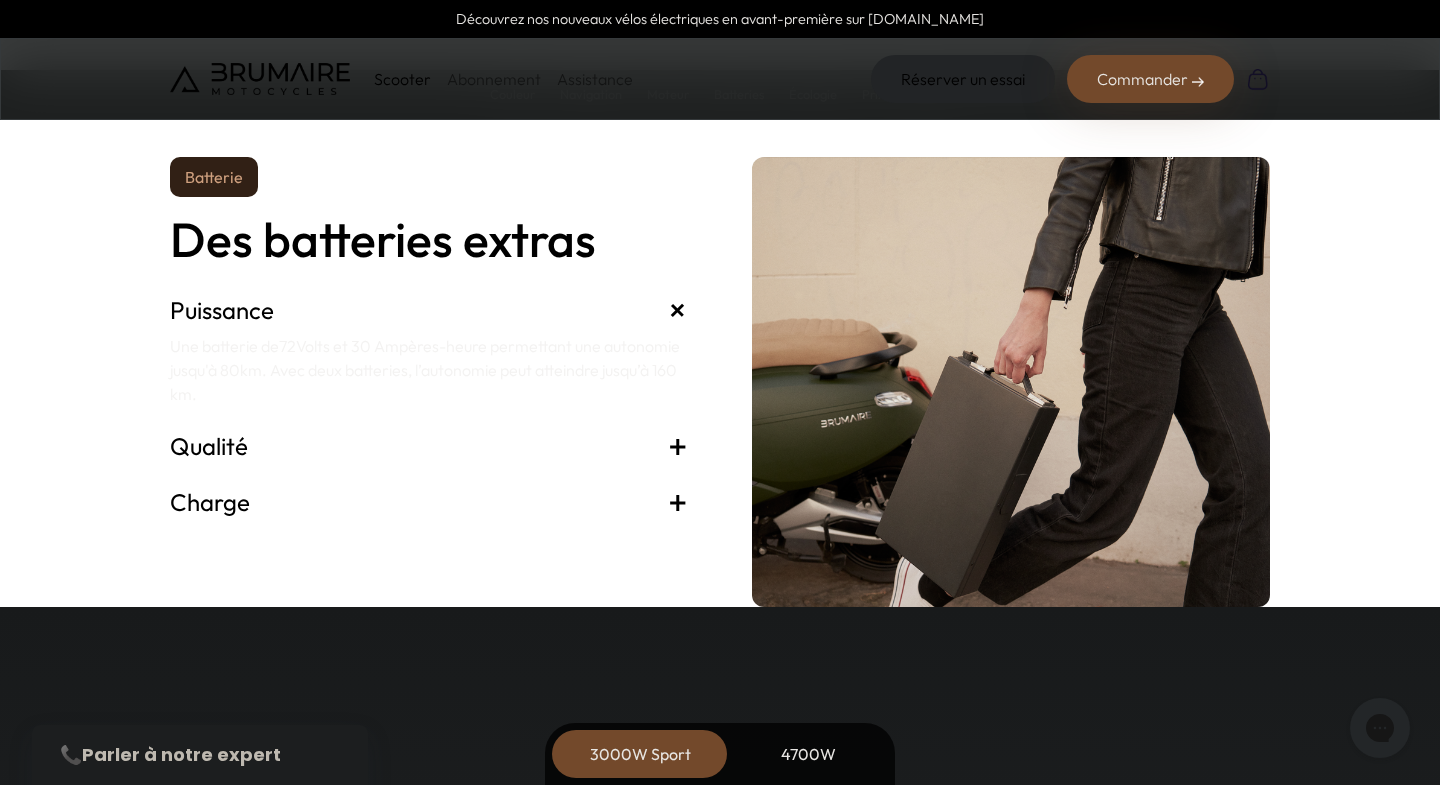 click on "+" at bounding box center (678, 446) 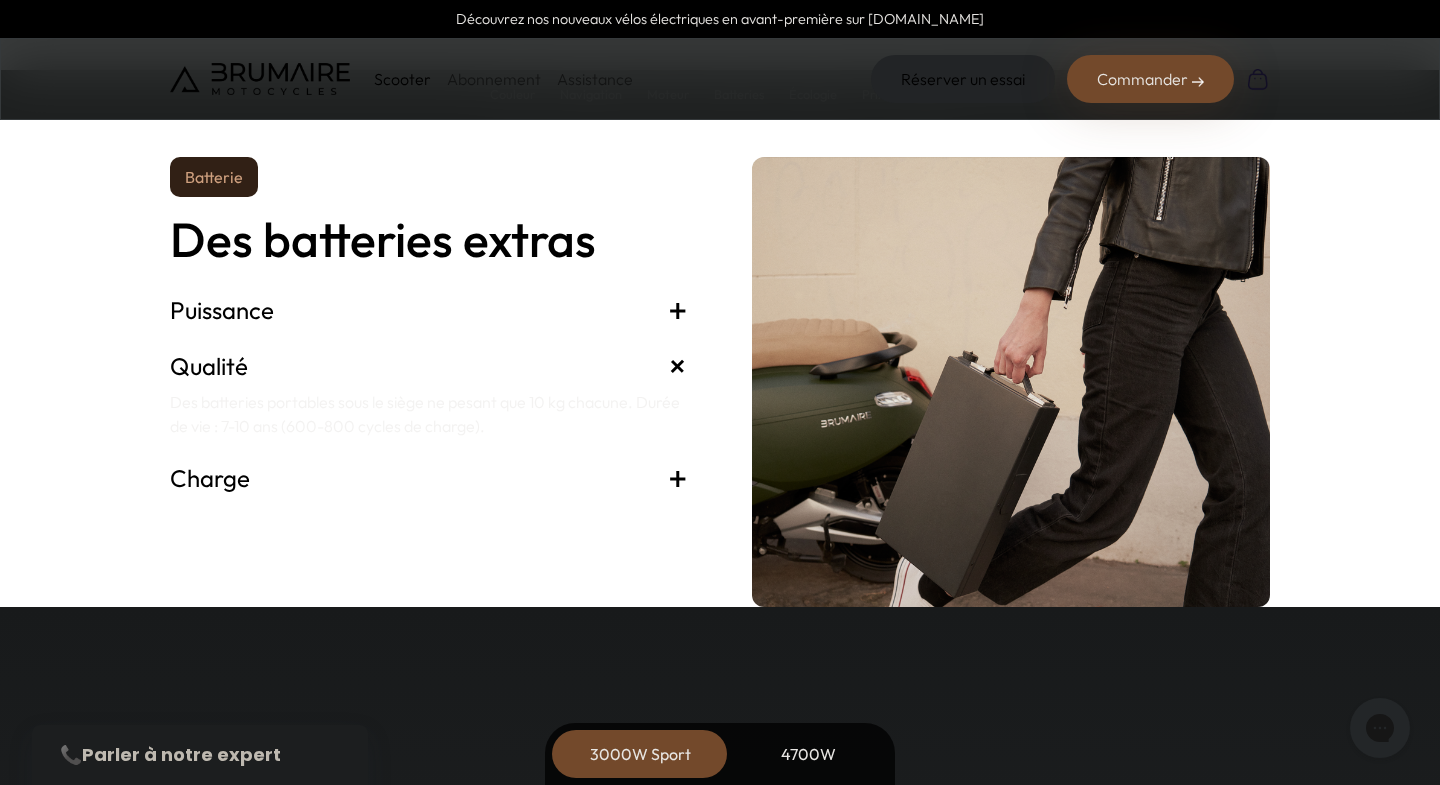 click on "+" at bounding box center [678, 478] 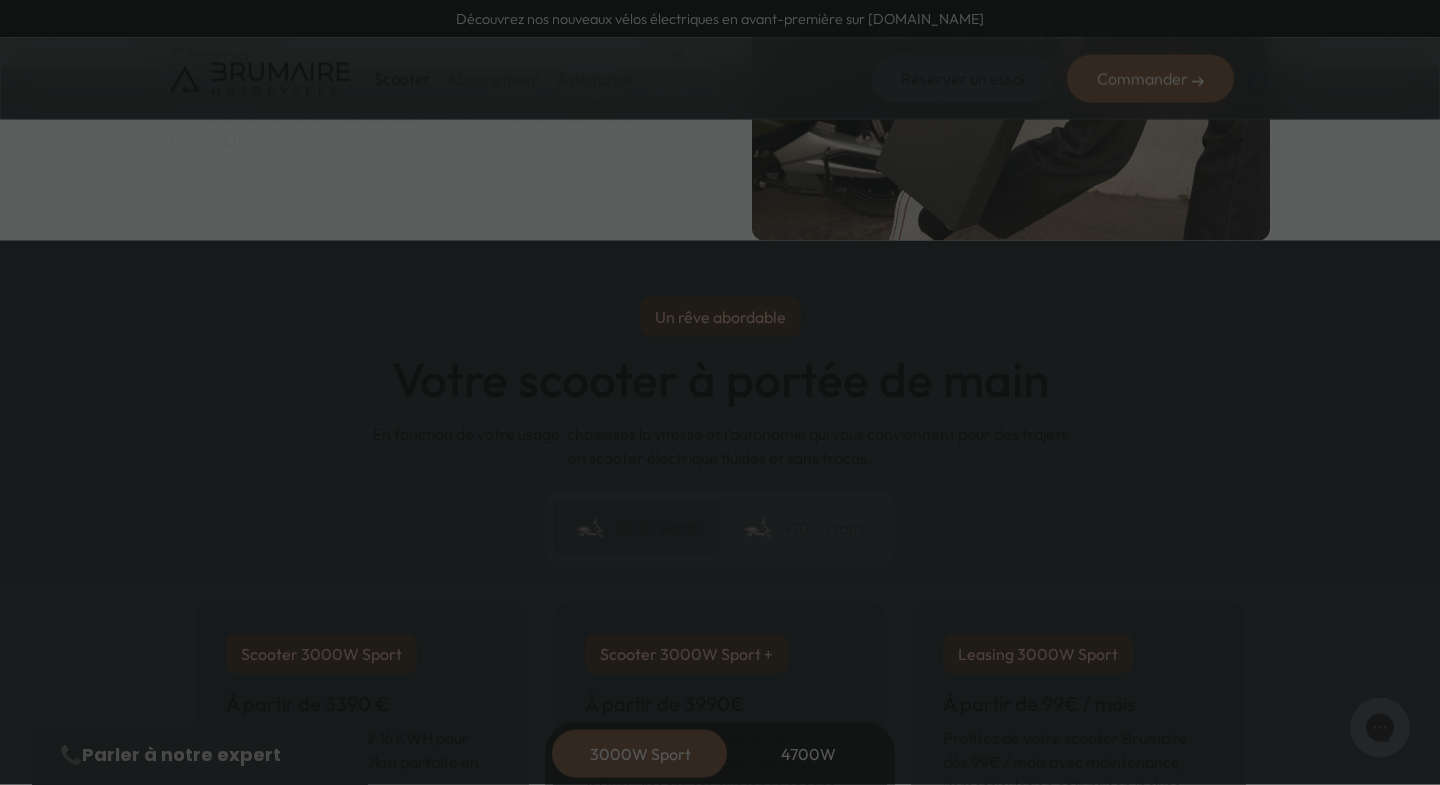scroll, scrollTop: 0, scrollLeft: 0, axis: both 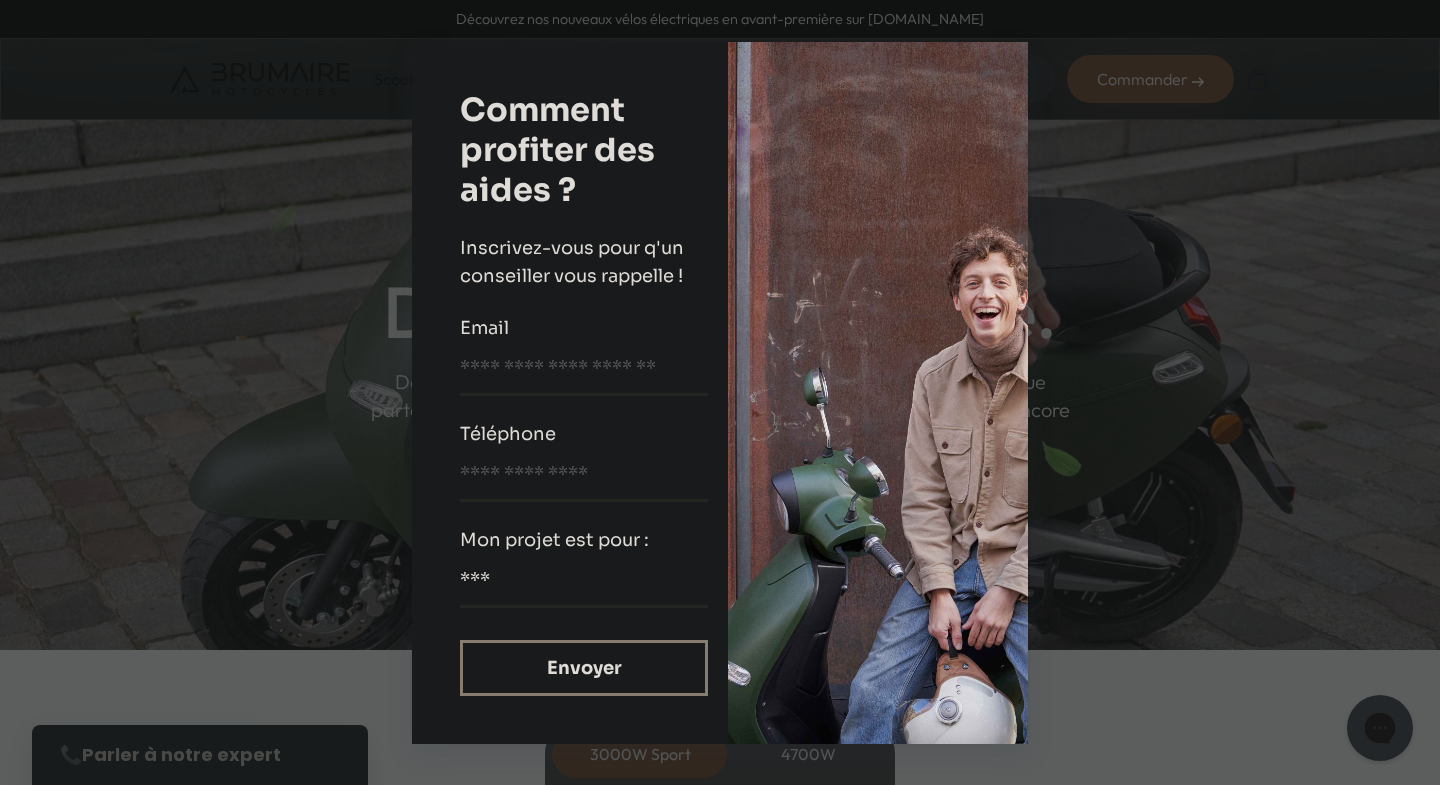 click 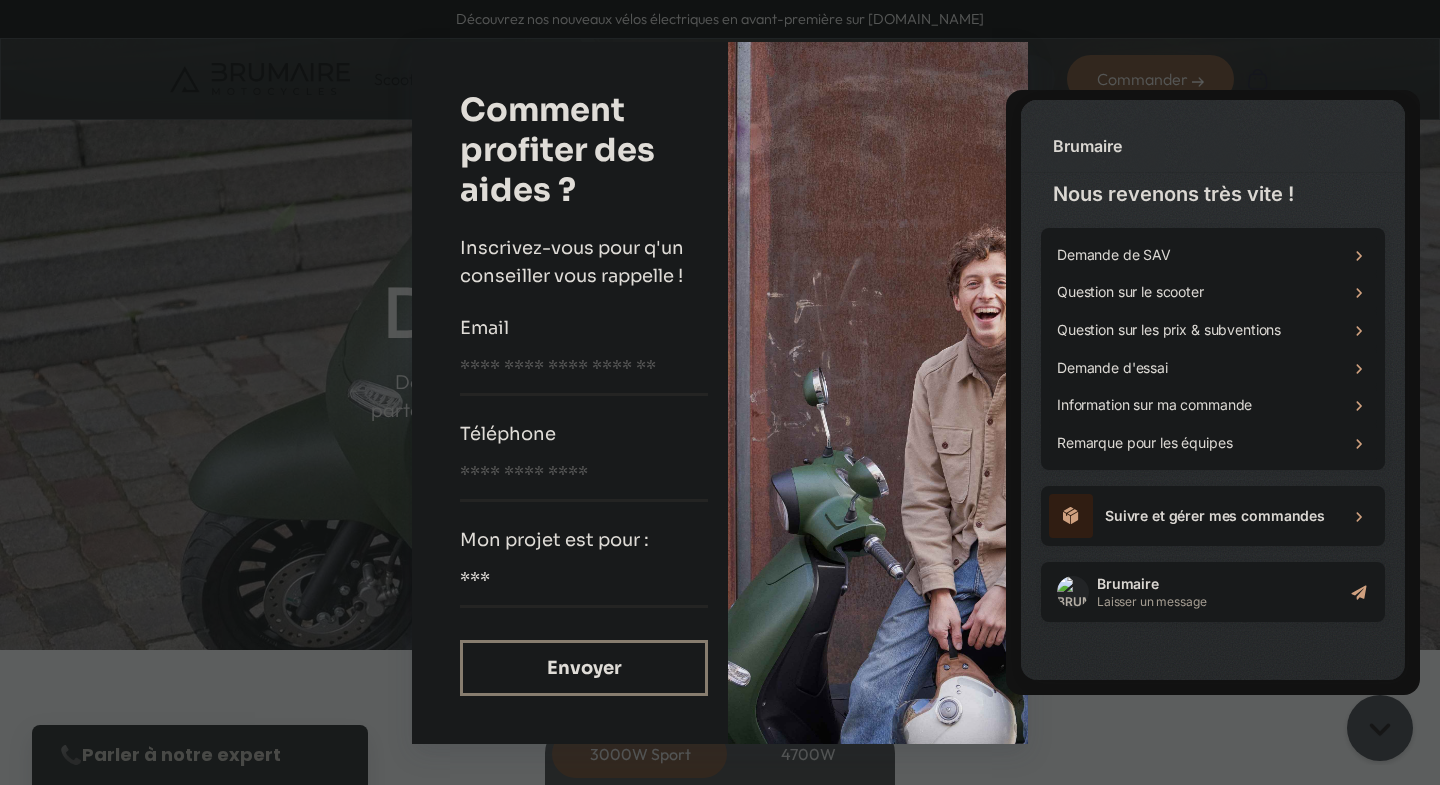 scroll, scrollTop: 0, scrollLeft: 0, axis: both 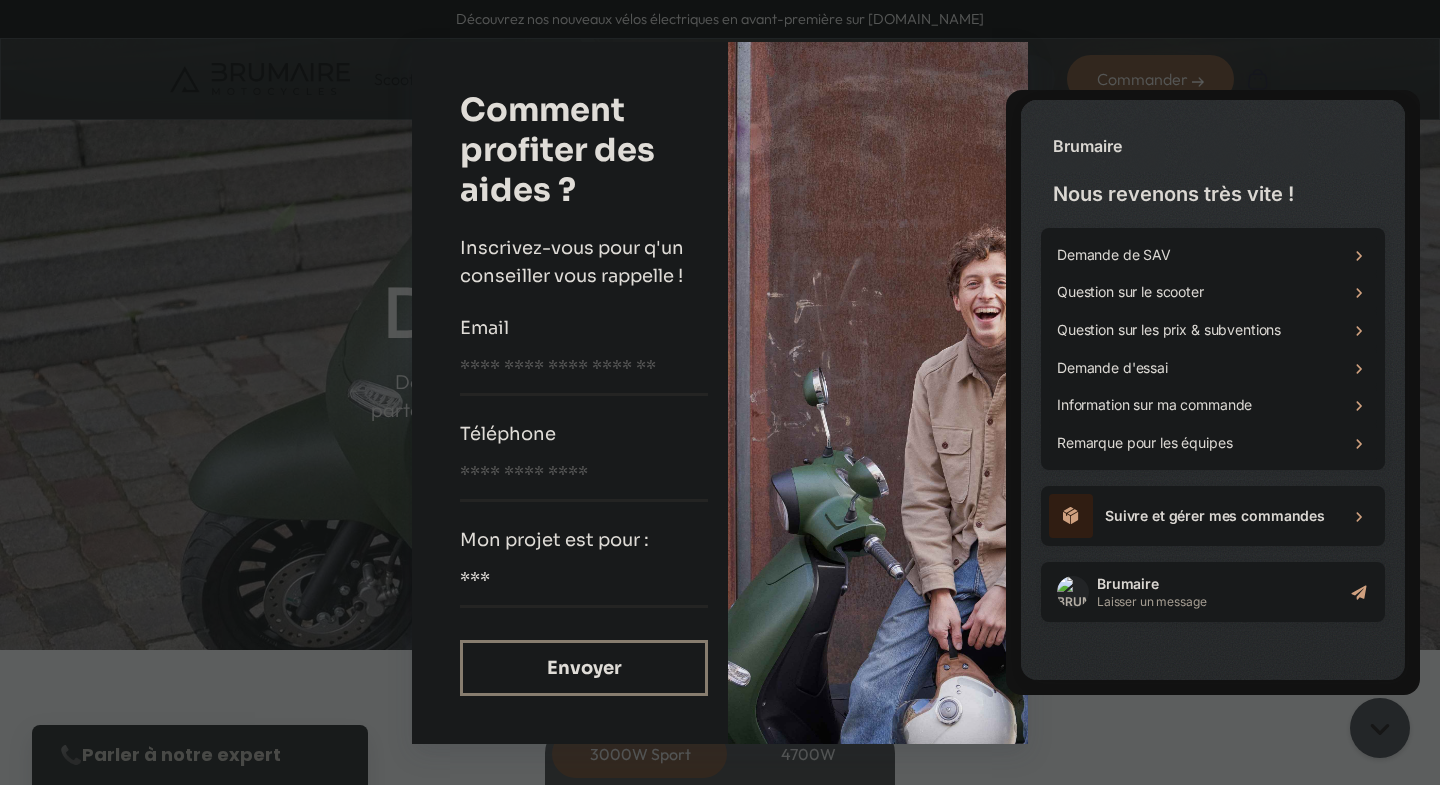 click on "Découvrez nos nouveaux vélos électriques en avant-première sur cycles.brumaire.co
Scooter
Abonnement
Assistance
Réserver un essai
Commander
Nos produits" at bounding box center [720, 392] 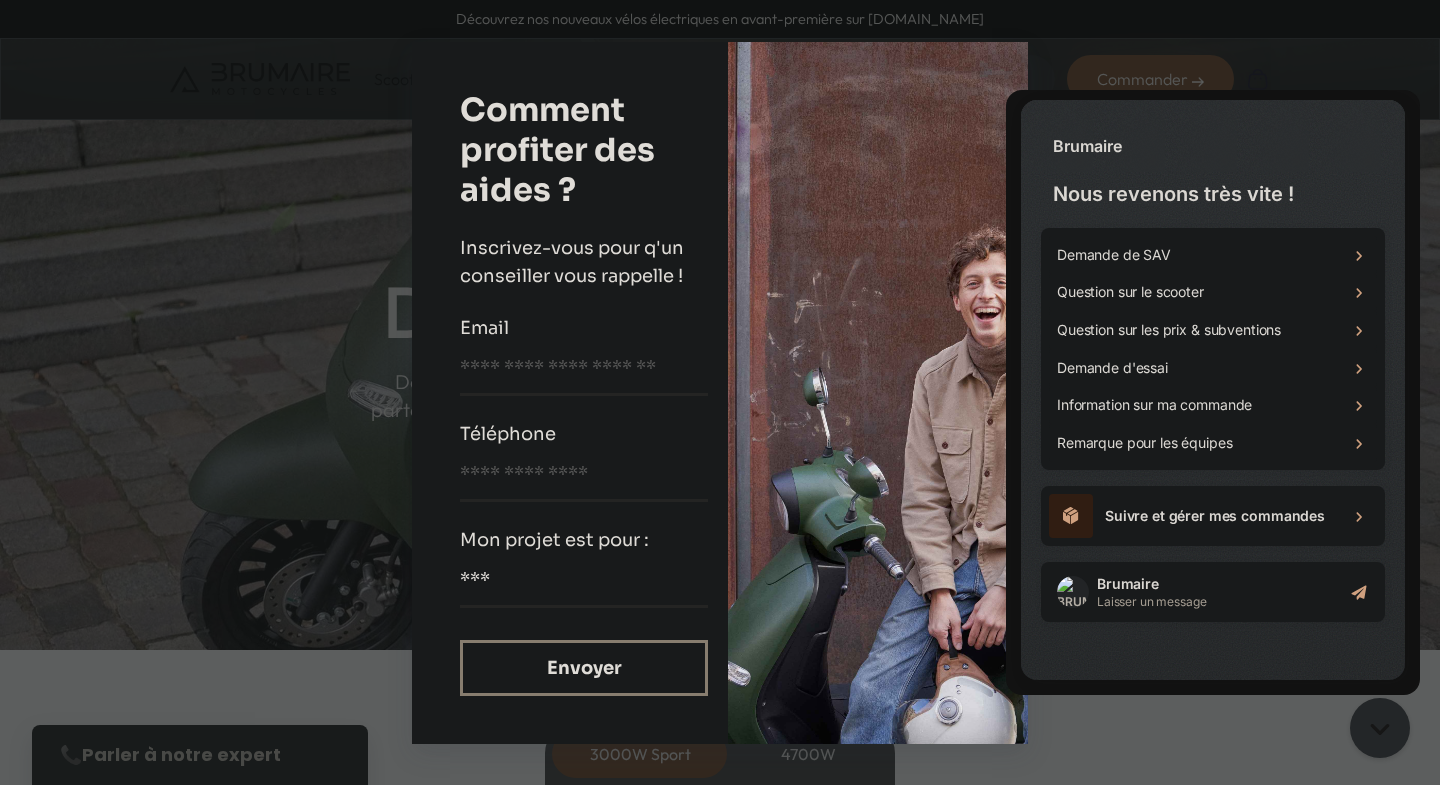 click on "**********" at bounding box center [720, 392] 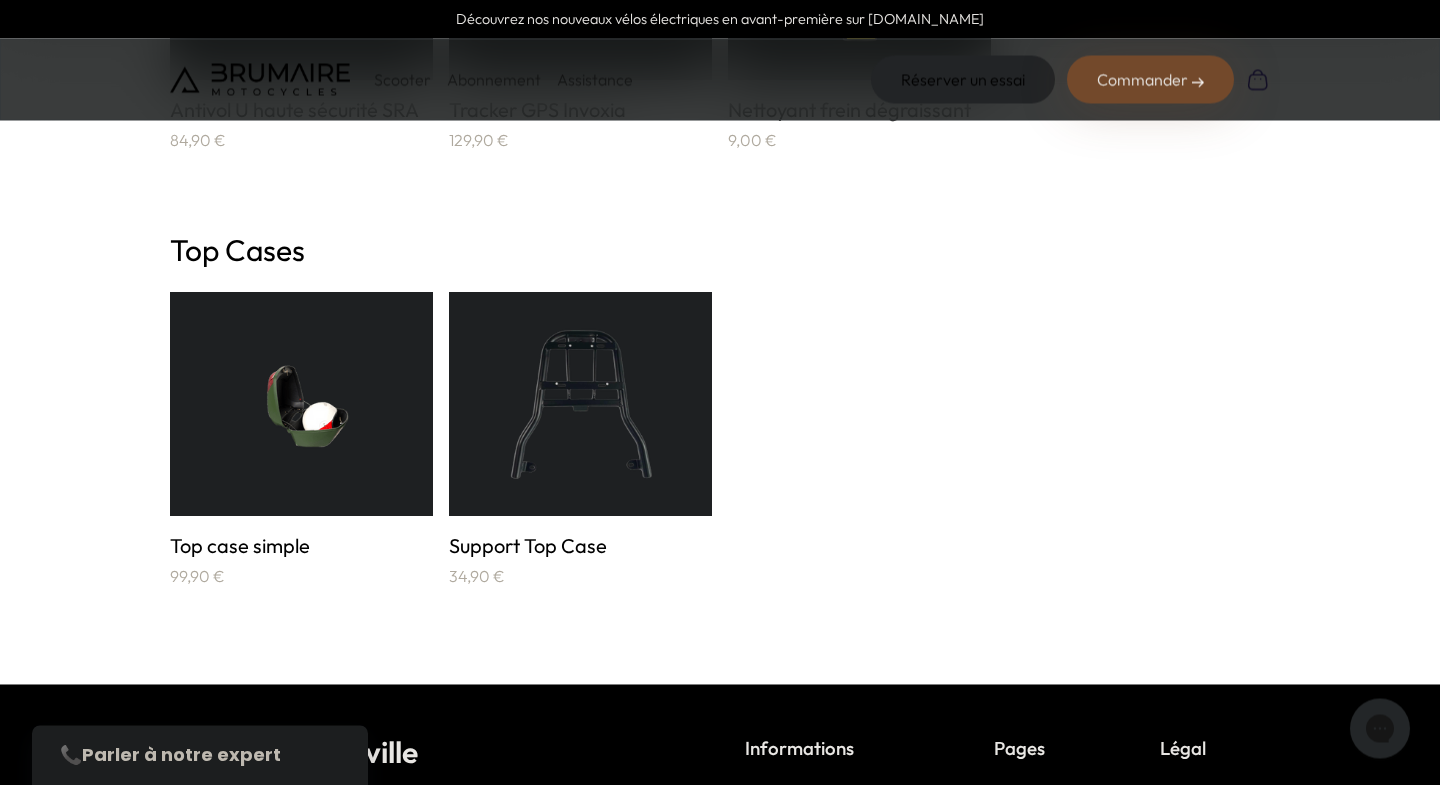 scroll, scrollTop: 3174, scrollLeft: 0, axis: vertical 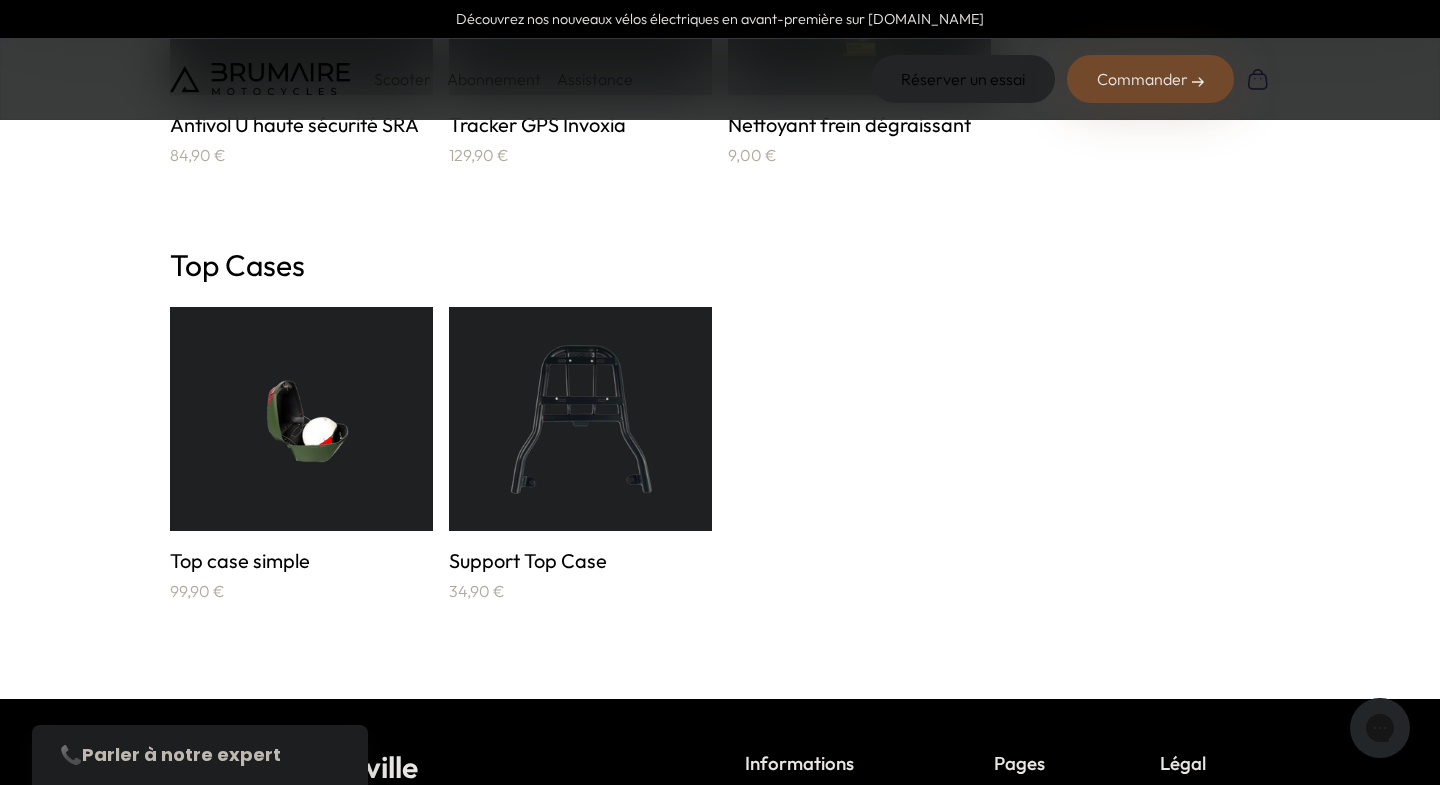 click on "Top case simple" at bounding box center (301, 561) 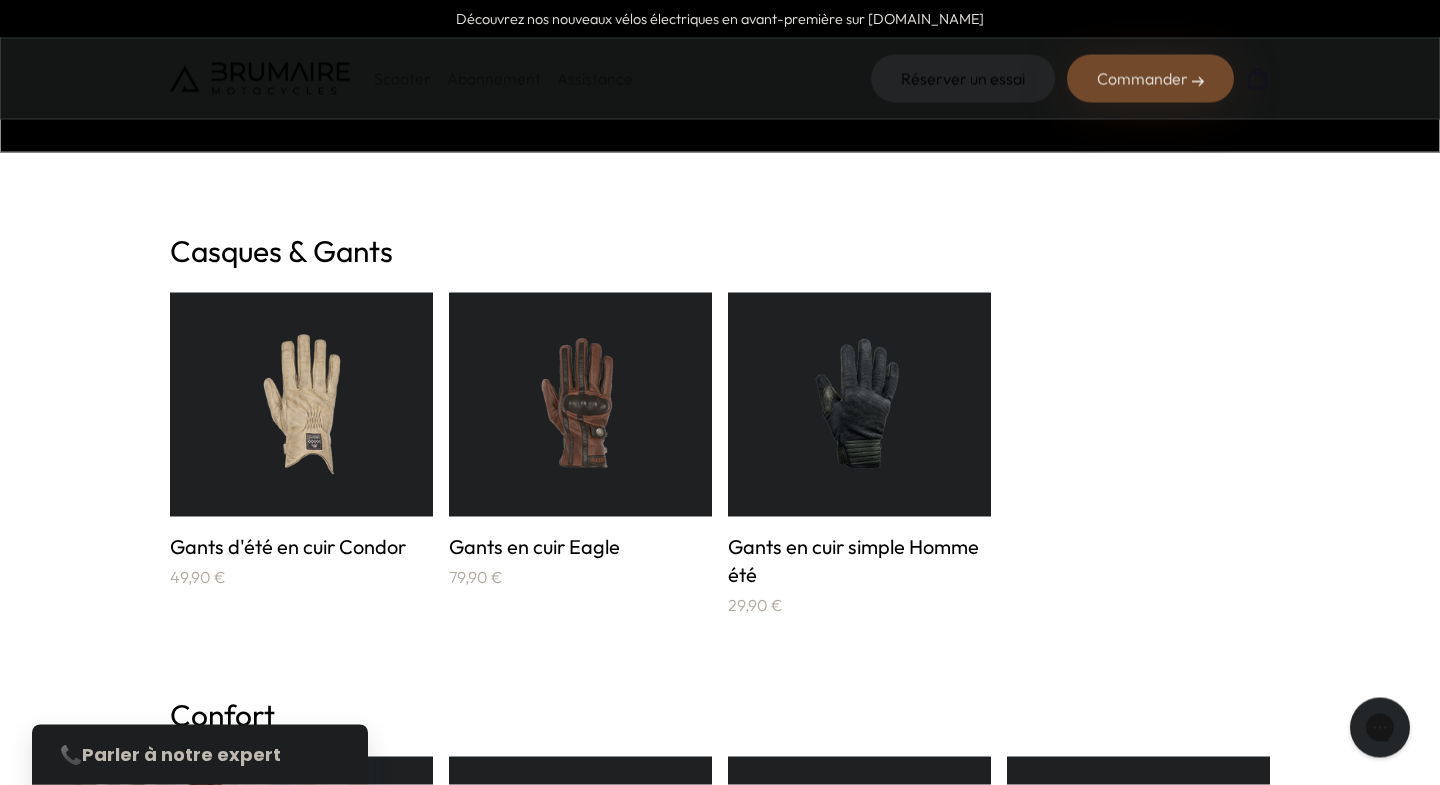 scroll, scrollTop: 276, scrollLeft: 0, axis: vertical 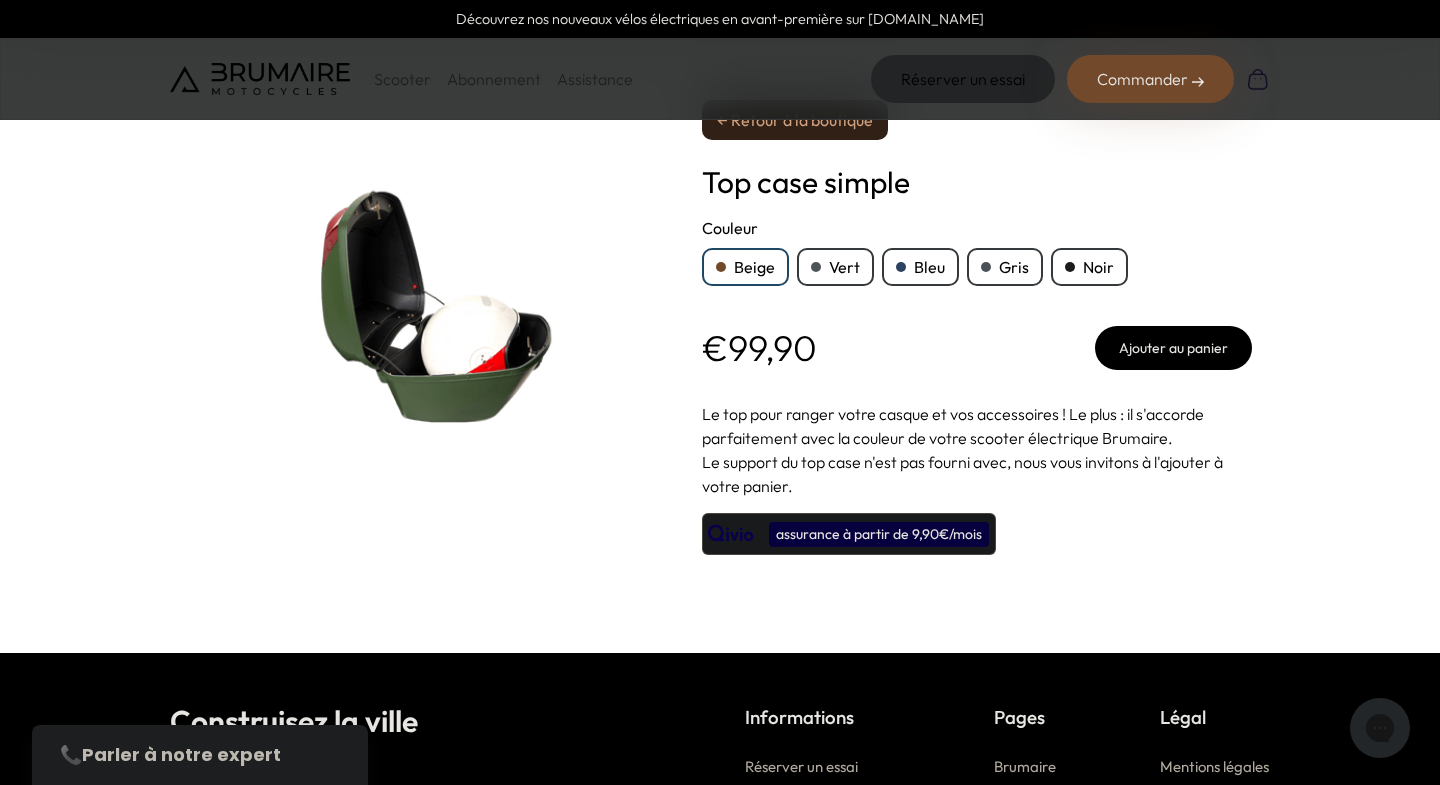 click on "Beige" at bounding box center [745, 267] 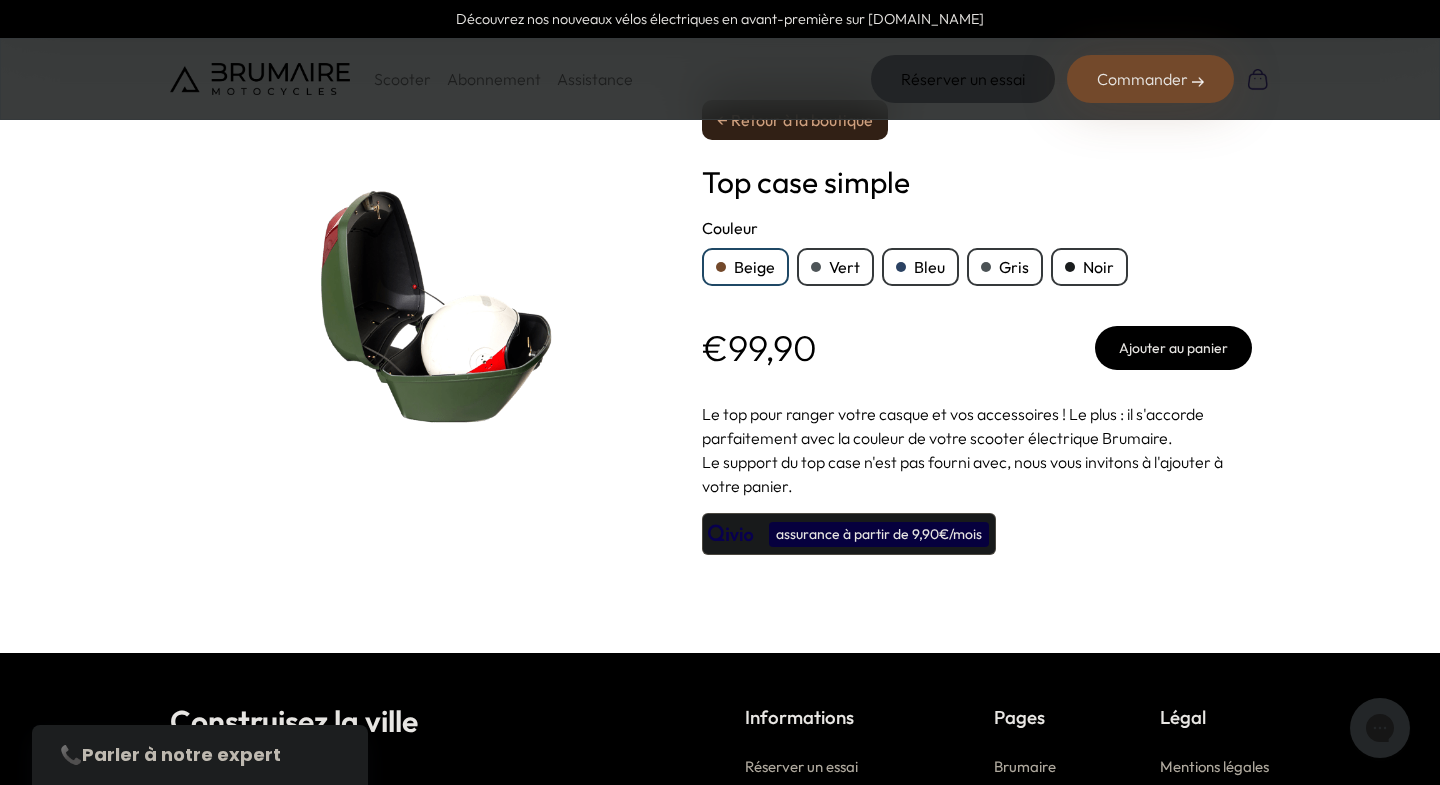 click on "Vert" at bounding box center [835, 267] 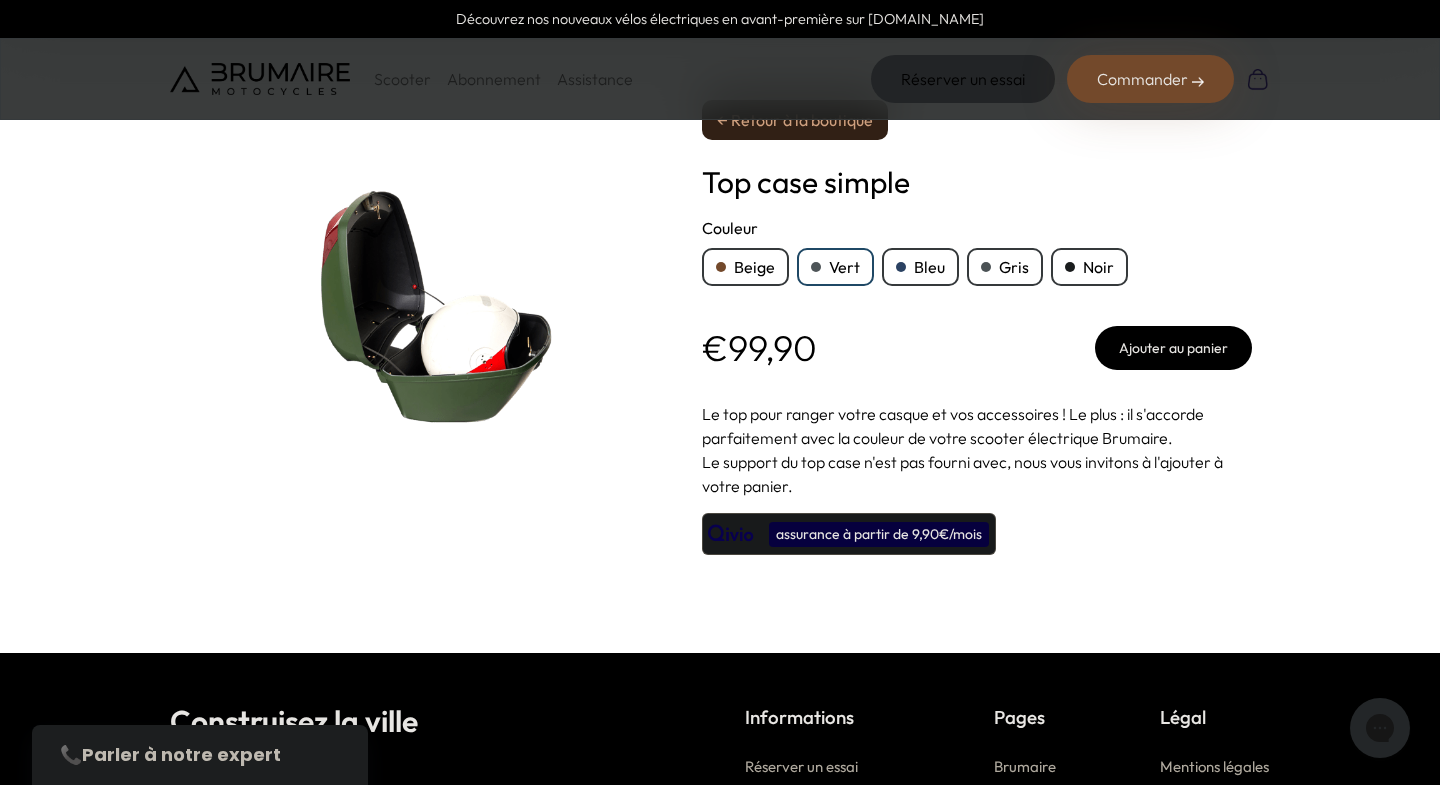 click on "Bleu" at bounding box center [920, 267] 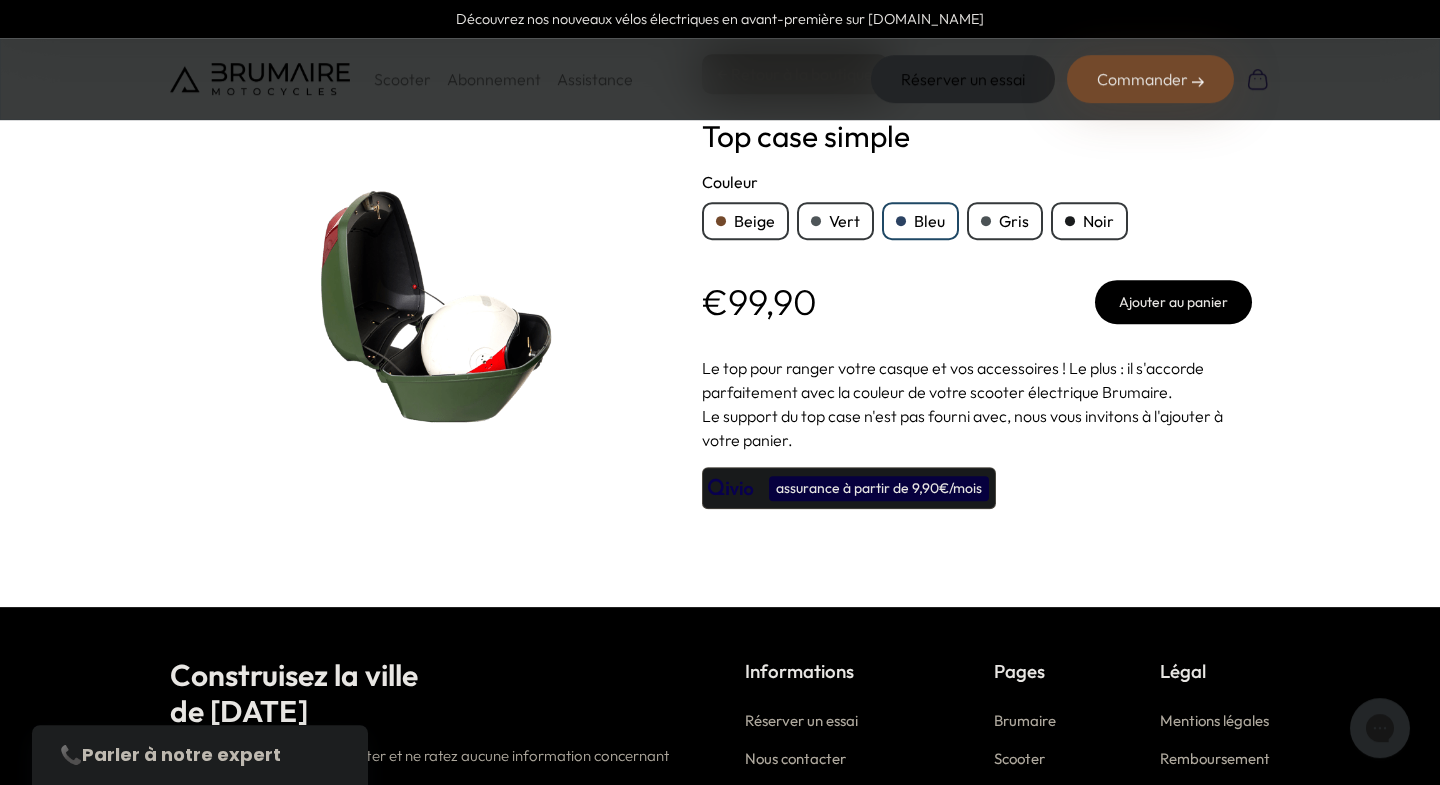 scroll, scrollTop: 0, scrollLeft: 0, axis: both 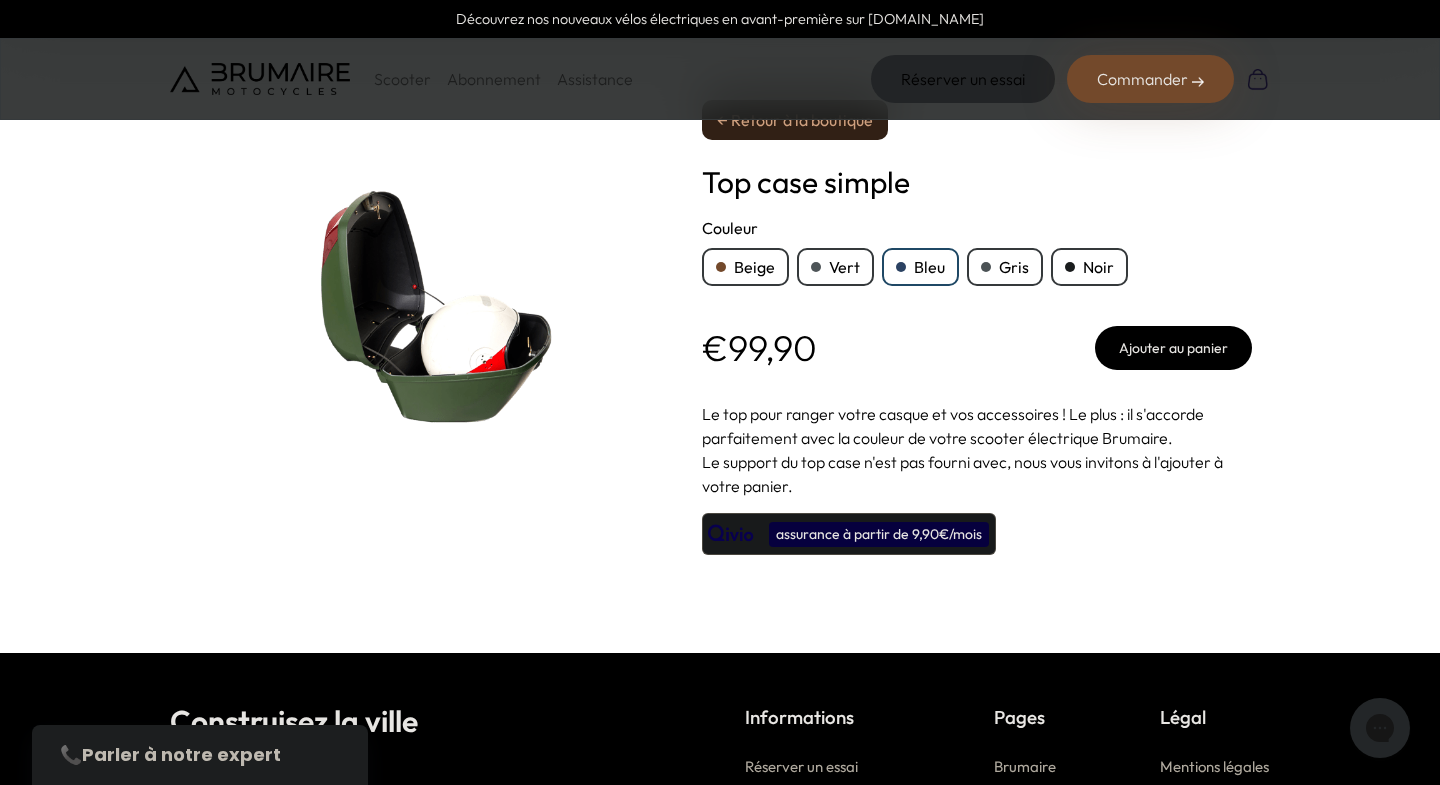 click at bounding box center (721, 267) 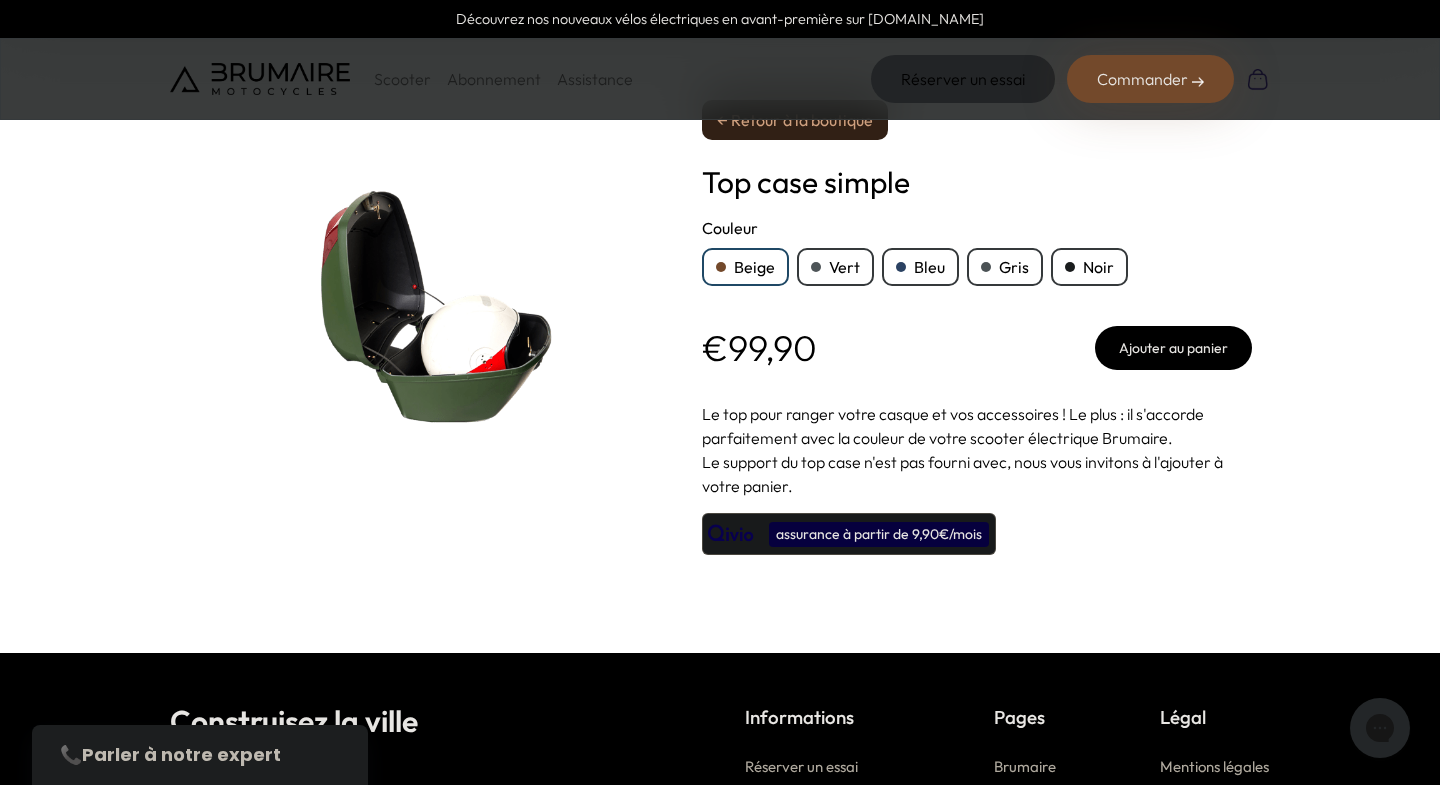 click at bounding box center [721, 267] 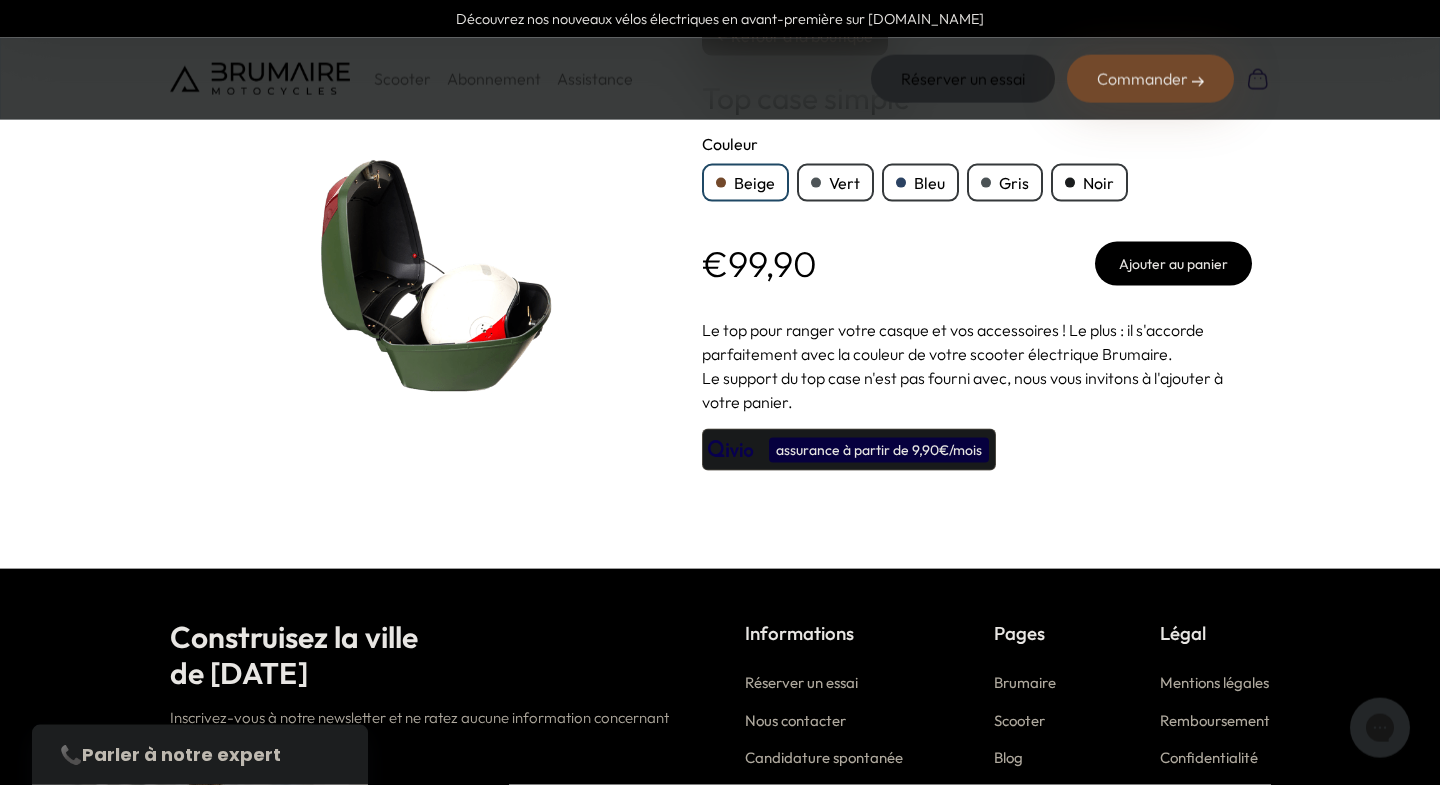 scroll, scrollTop: 0, scrollLeft: 0, axis: both 